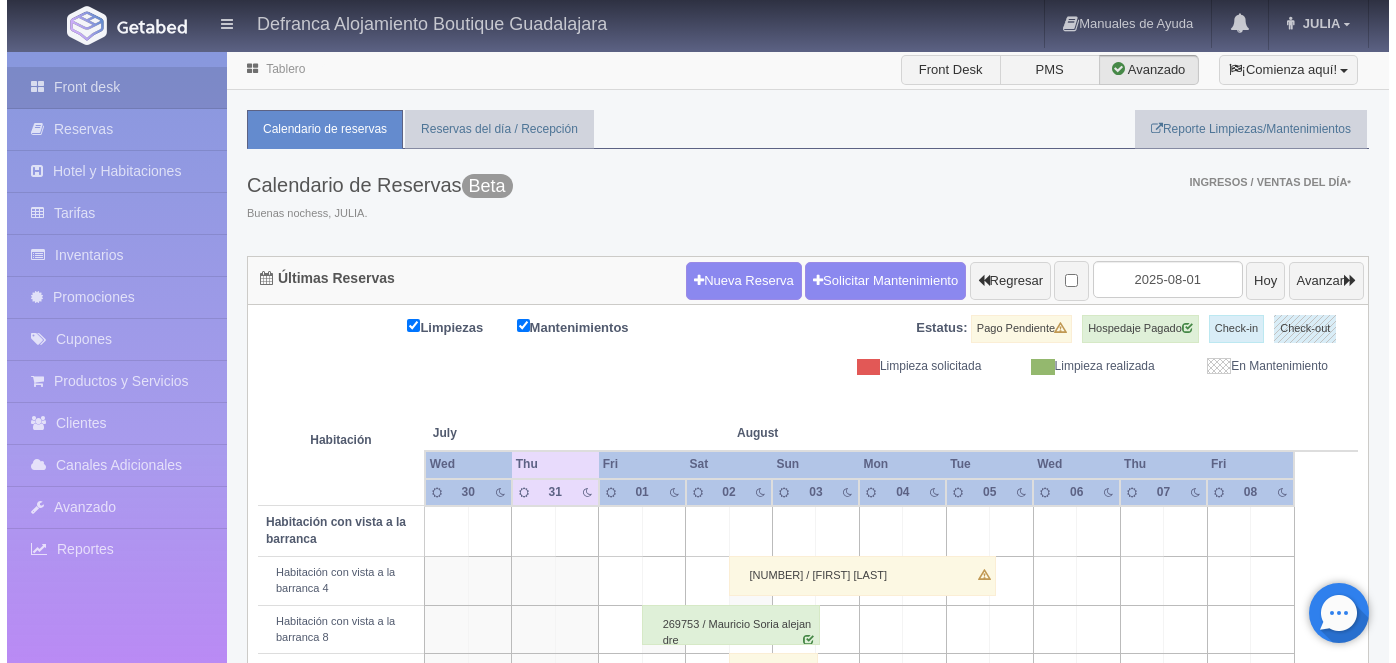scroll, scrollTop: 0, scrollLeft: 0, axis: both 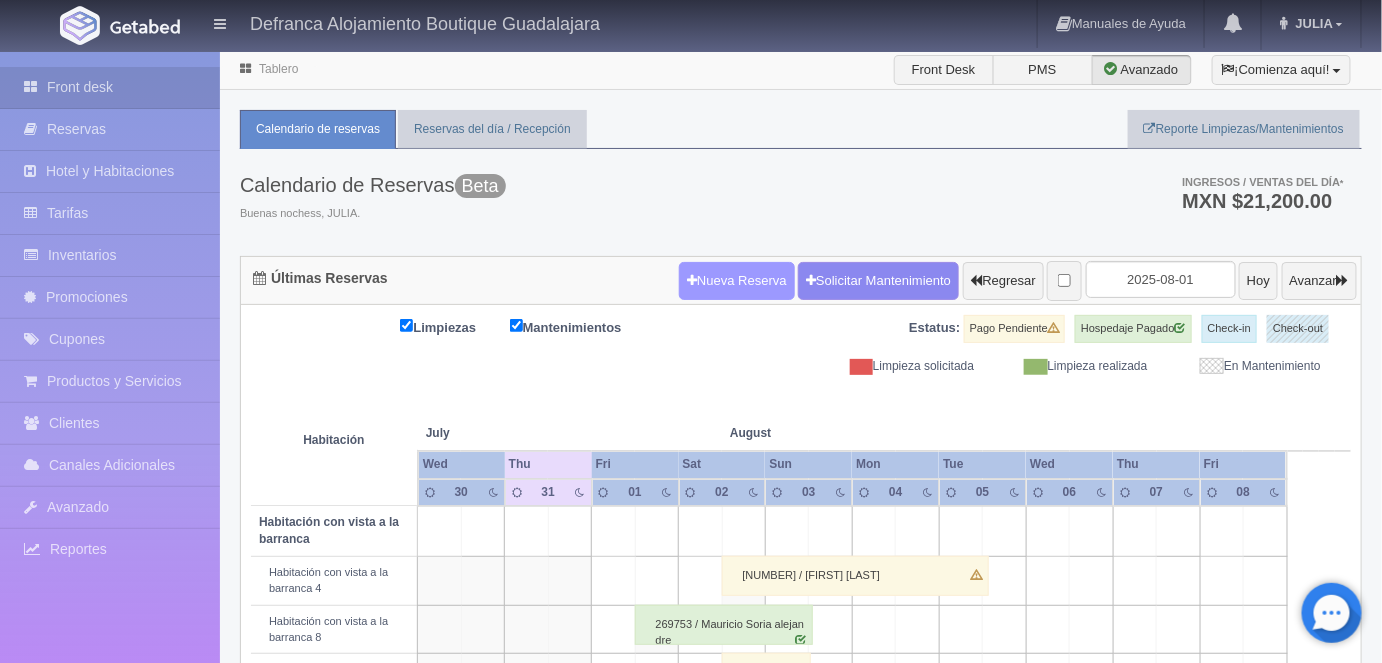 click on "Nueva Reserva" at bounding box center [737, 281] 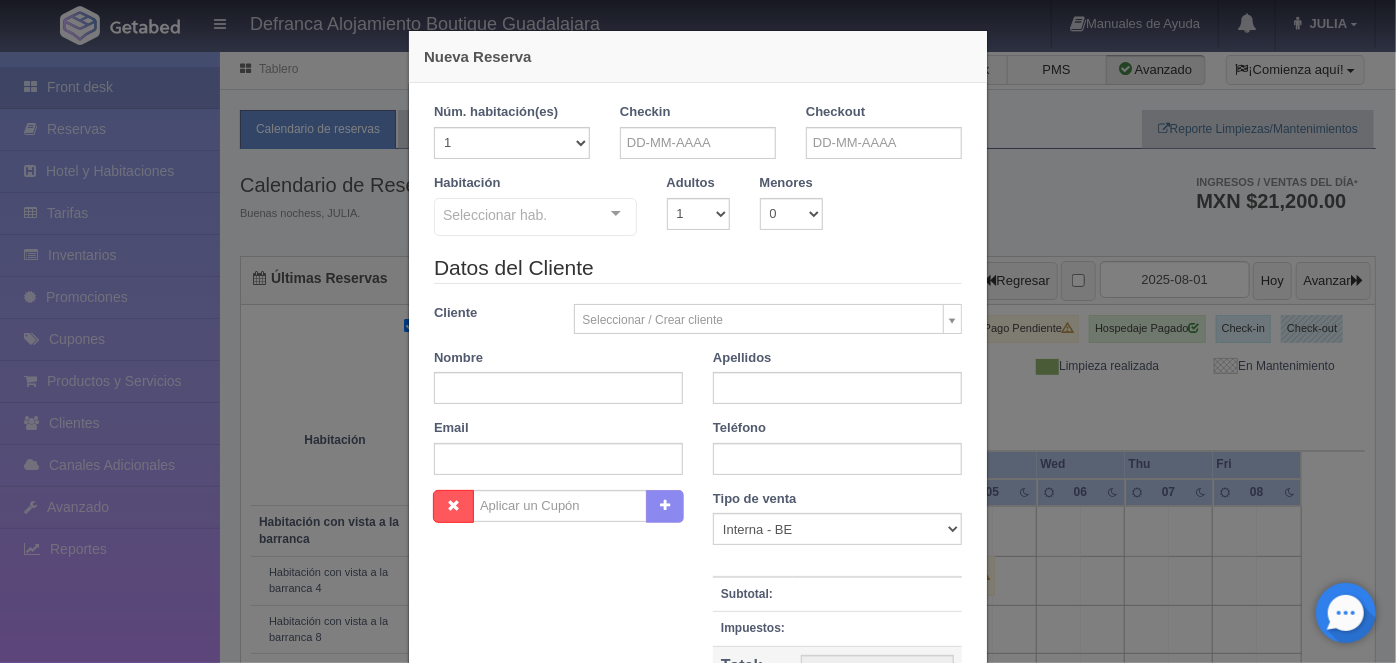 checkbox on "false" 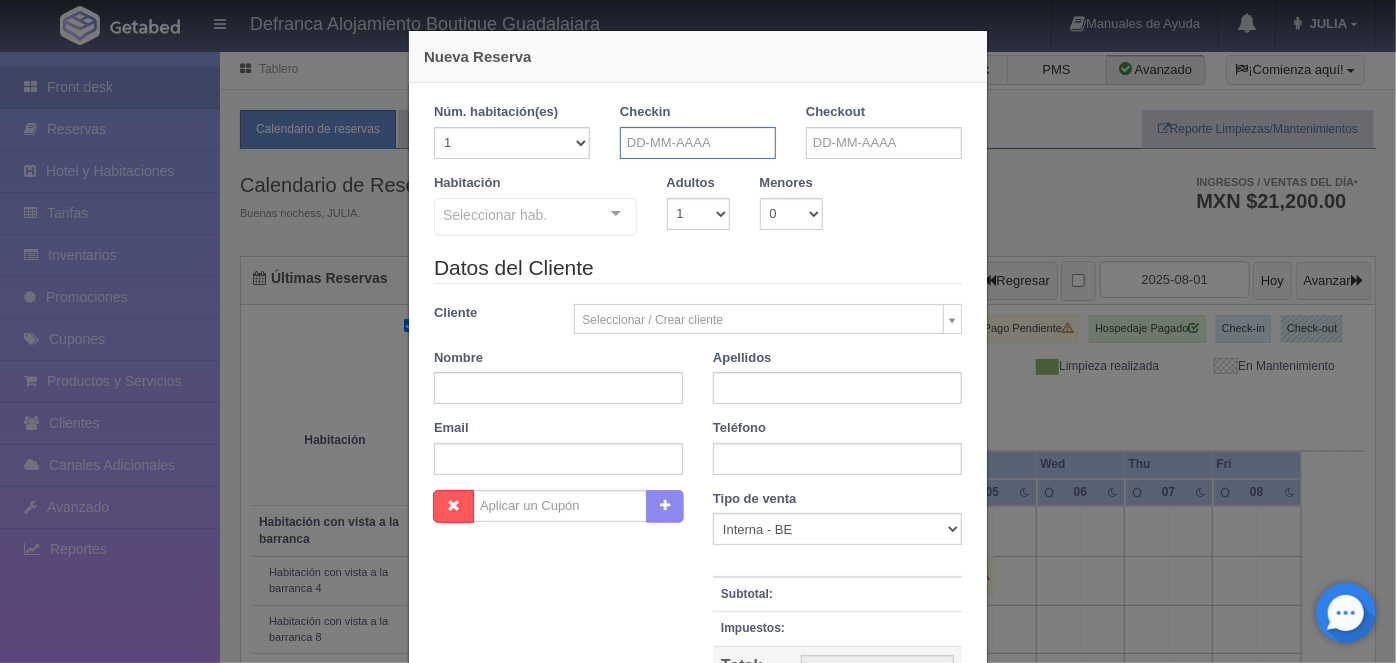 click at bounding box center [698, 143] 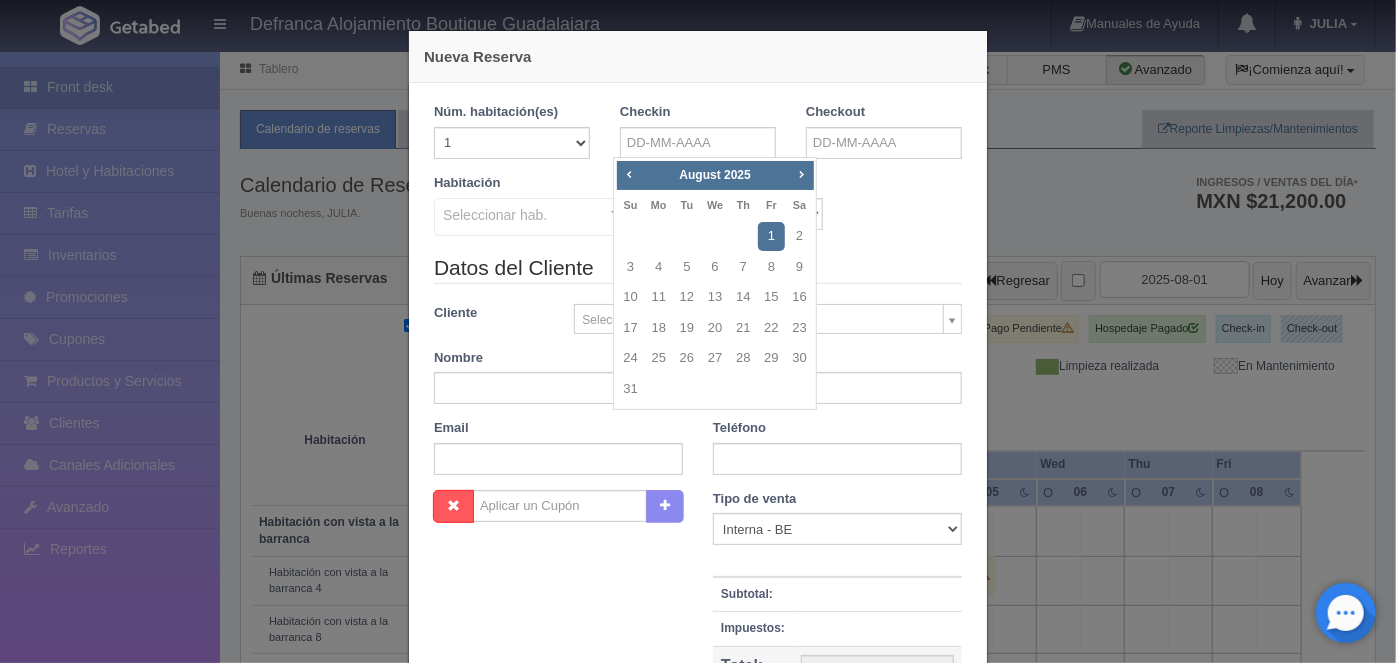 click on "Next" at bounding box center [801, 174] 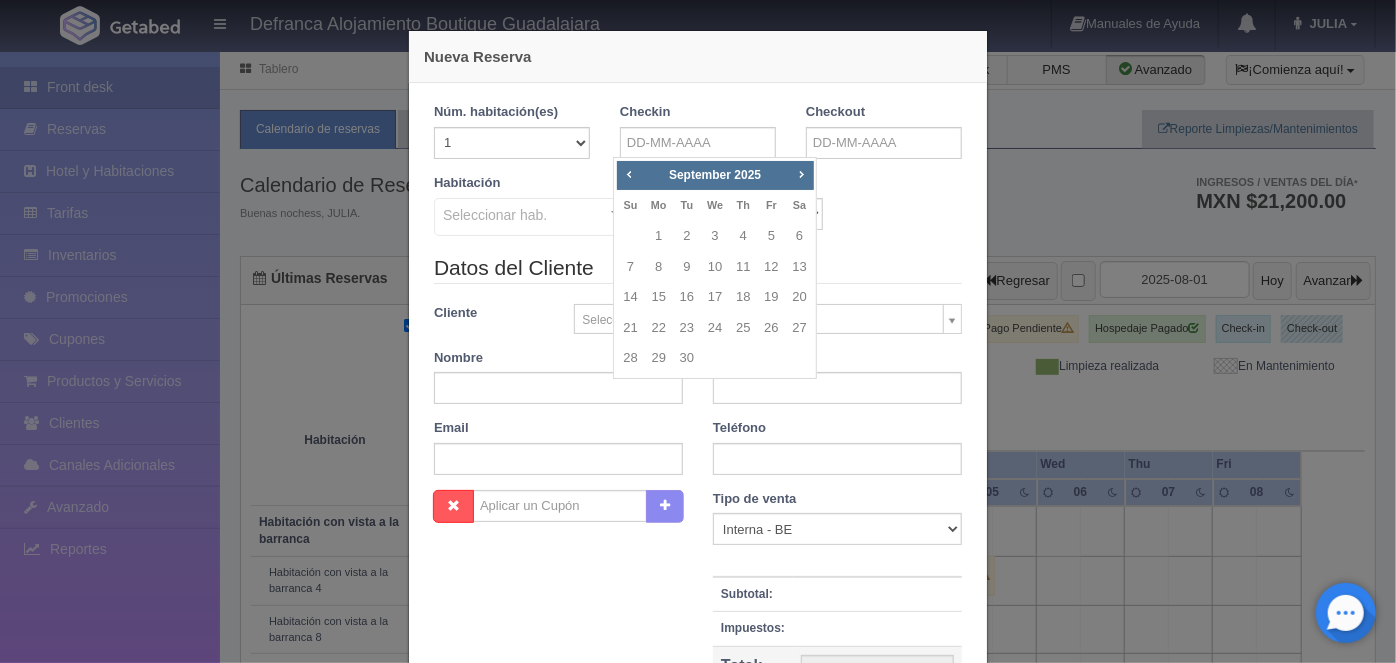 click on "Next" at bounding box center (801, 174) 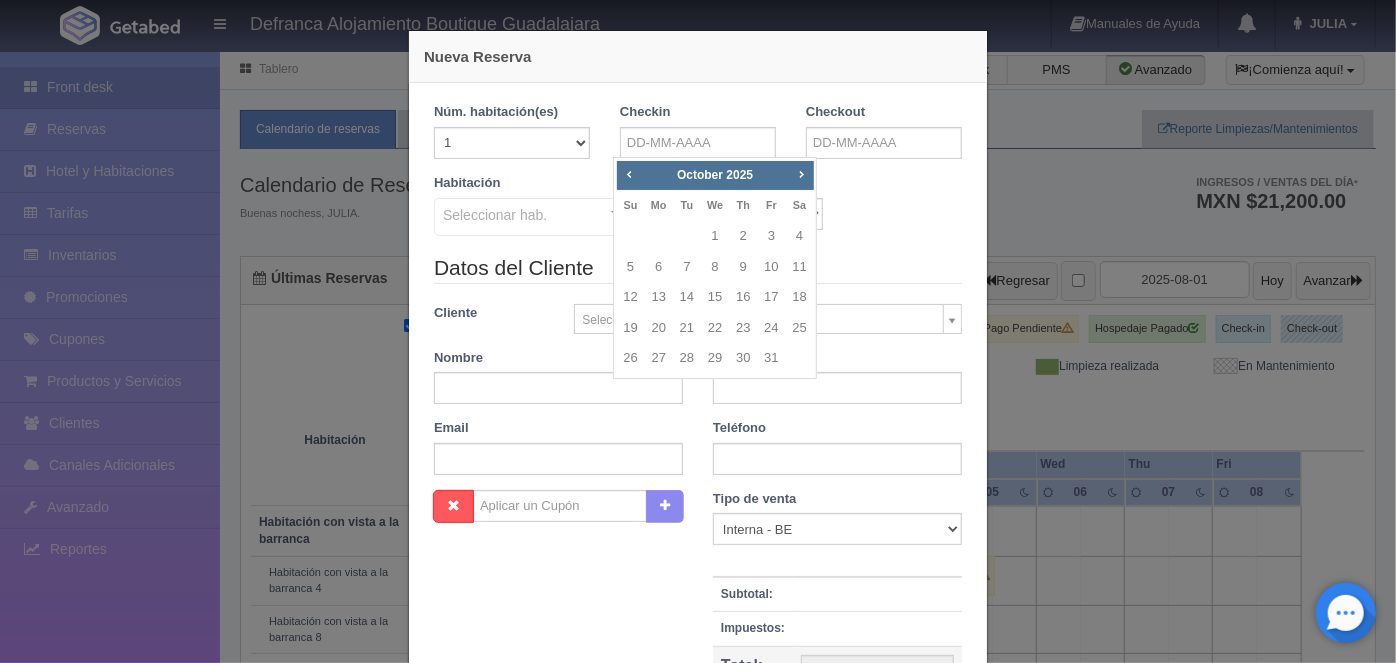 click on "Next" at bounding box center (801, 174) 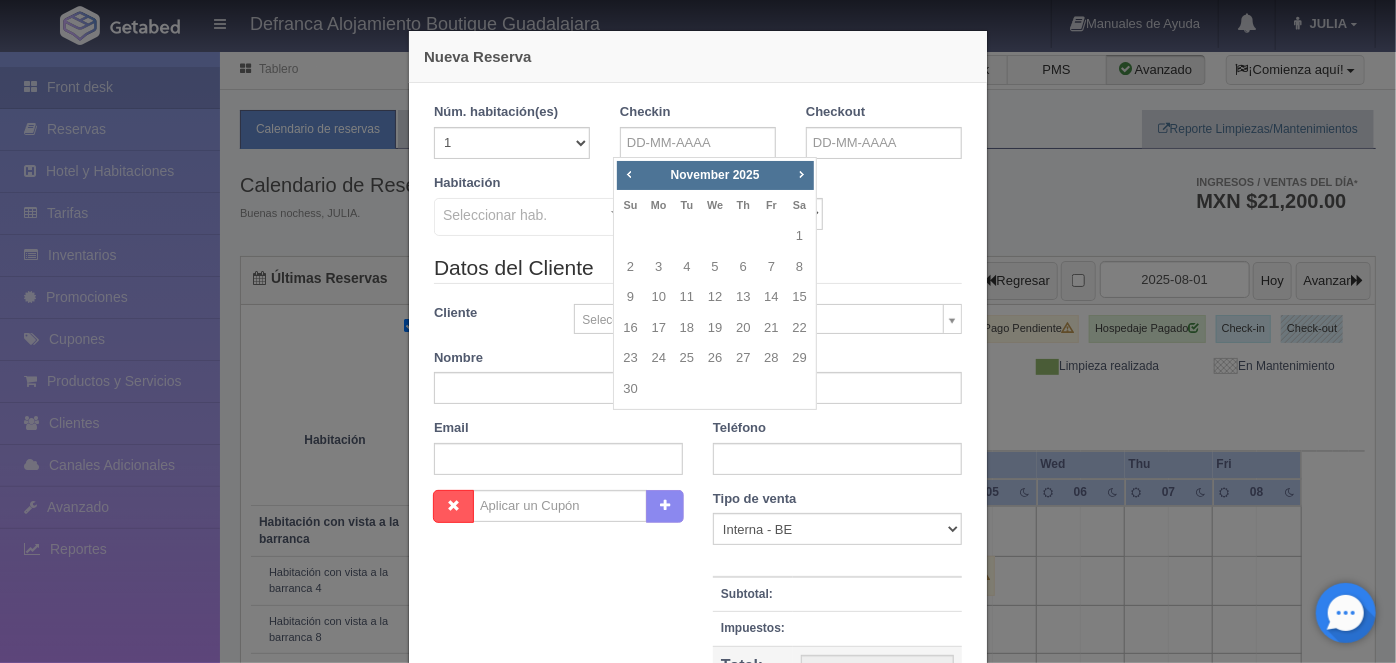 click on "Next" at bounding box center (801, 174) 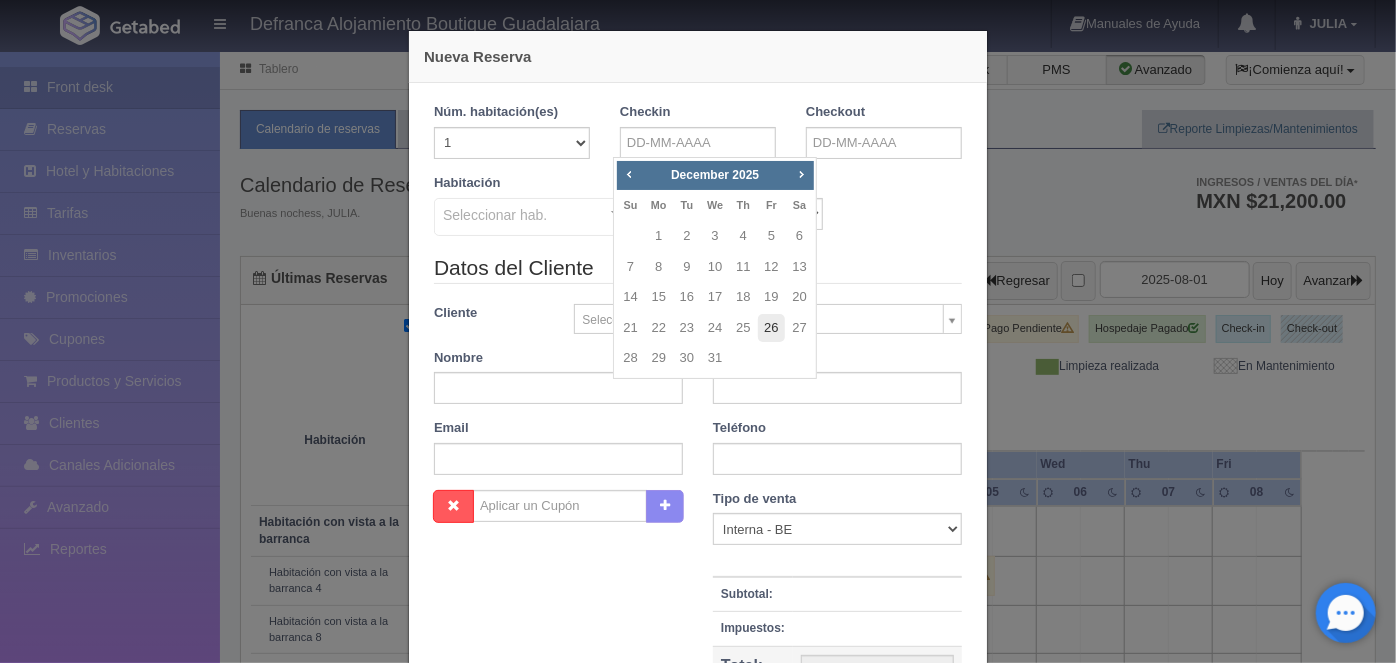 click on "26" at bounding box center (771, 328) 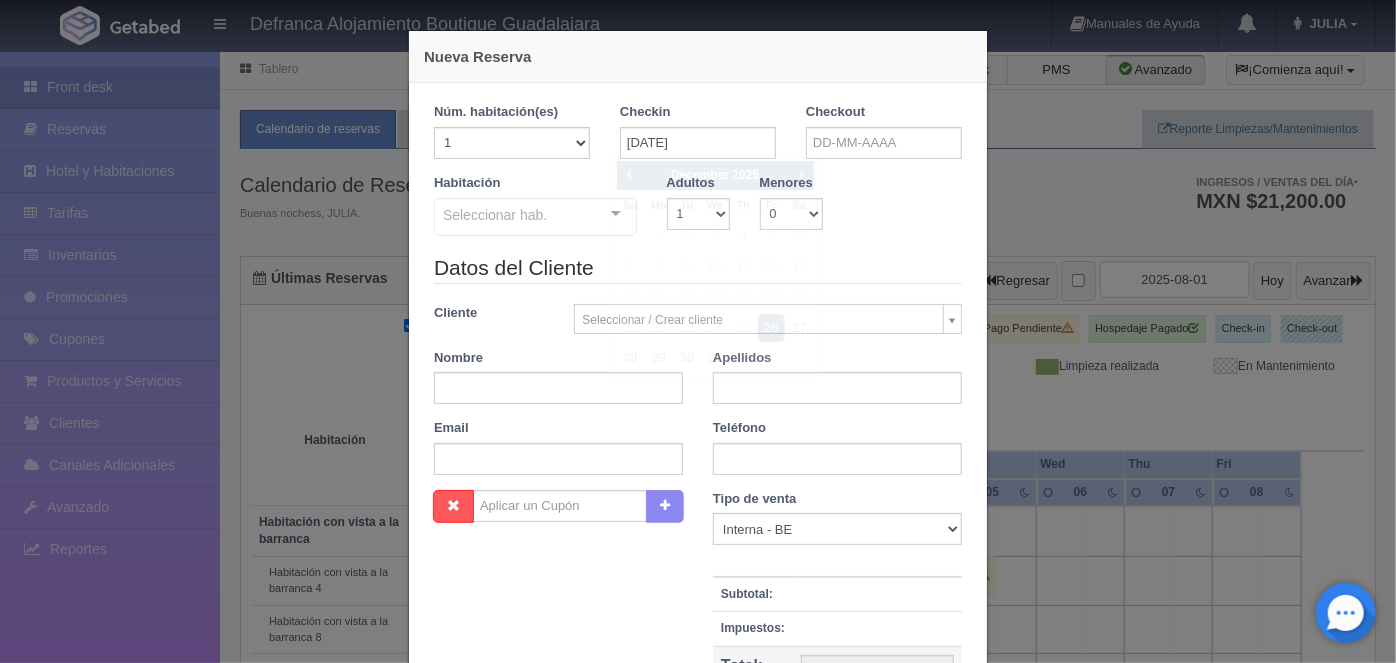 checkbox on "false" 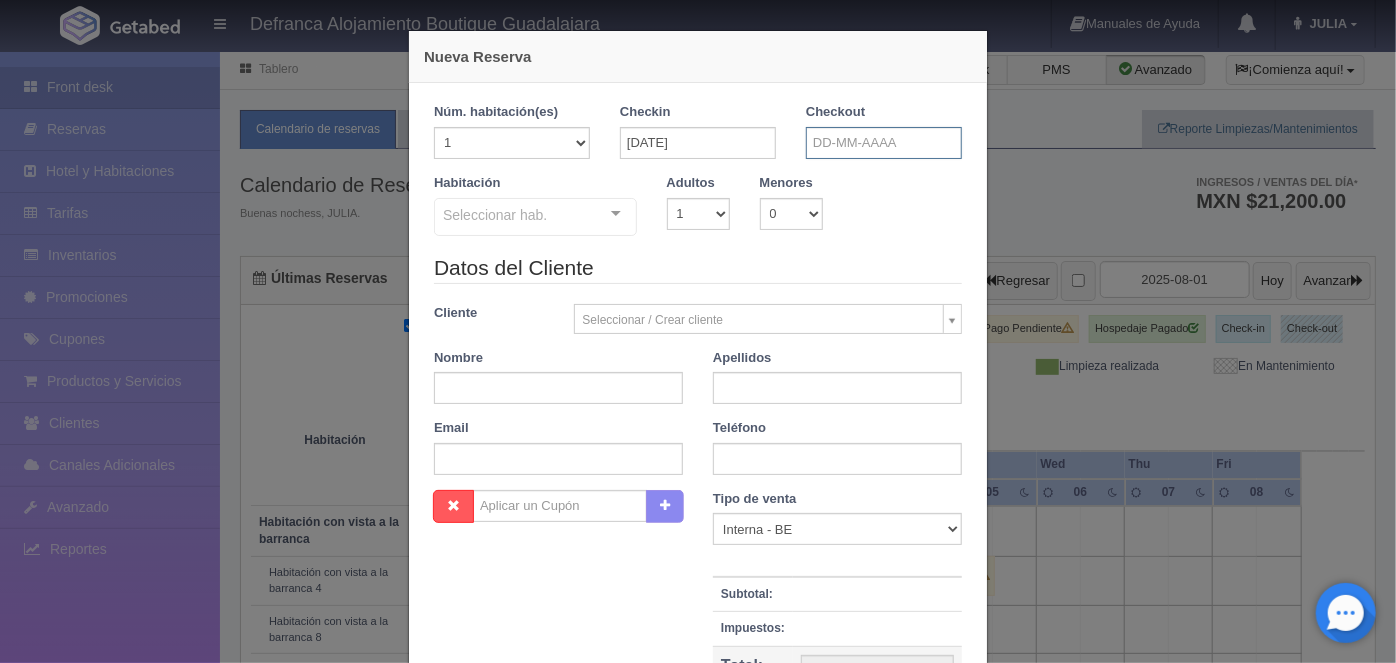 click at bounding box center [884, 143] 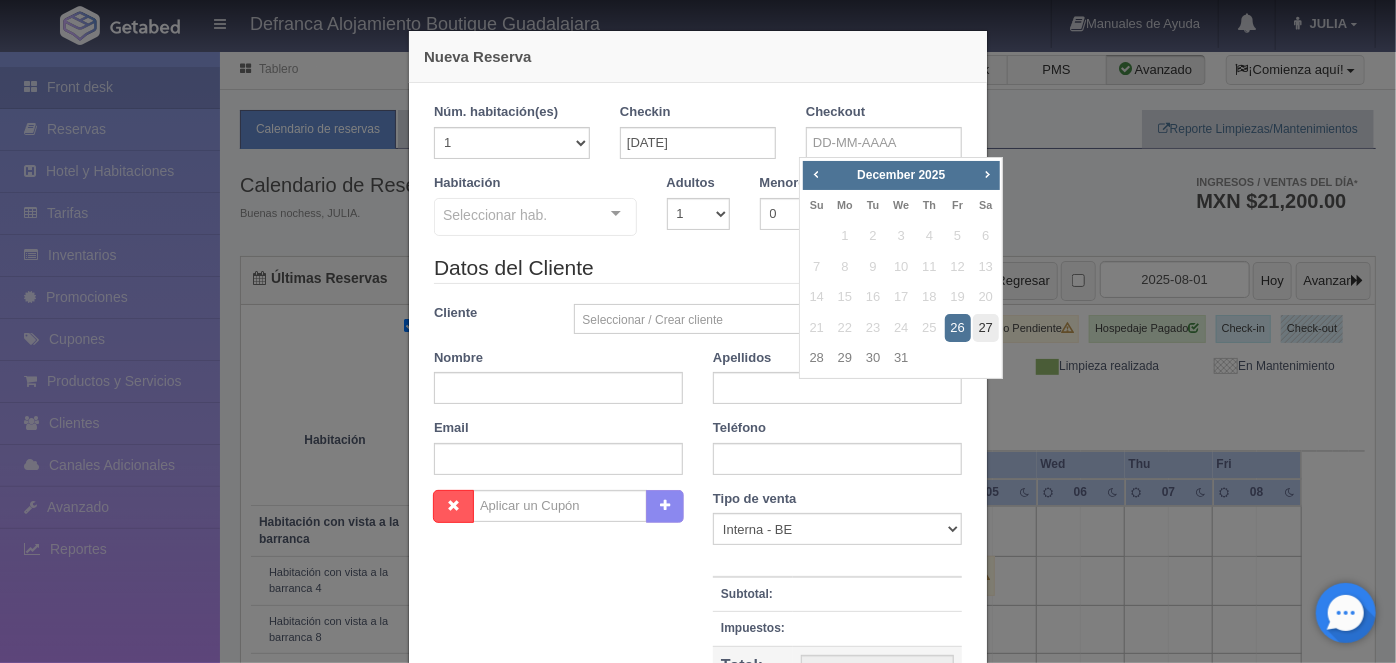 click on "27" at bounding box center (986, 328) 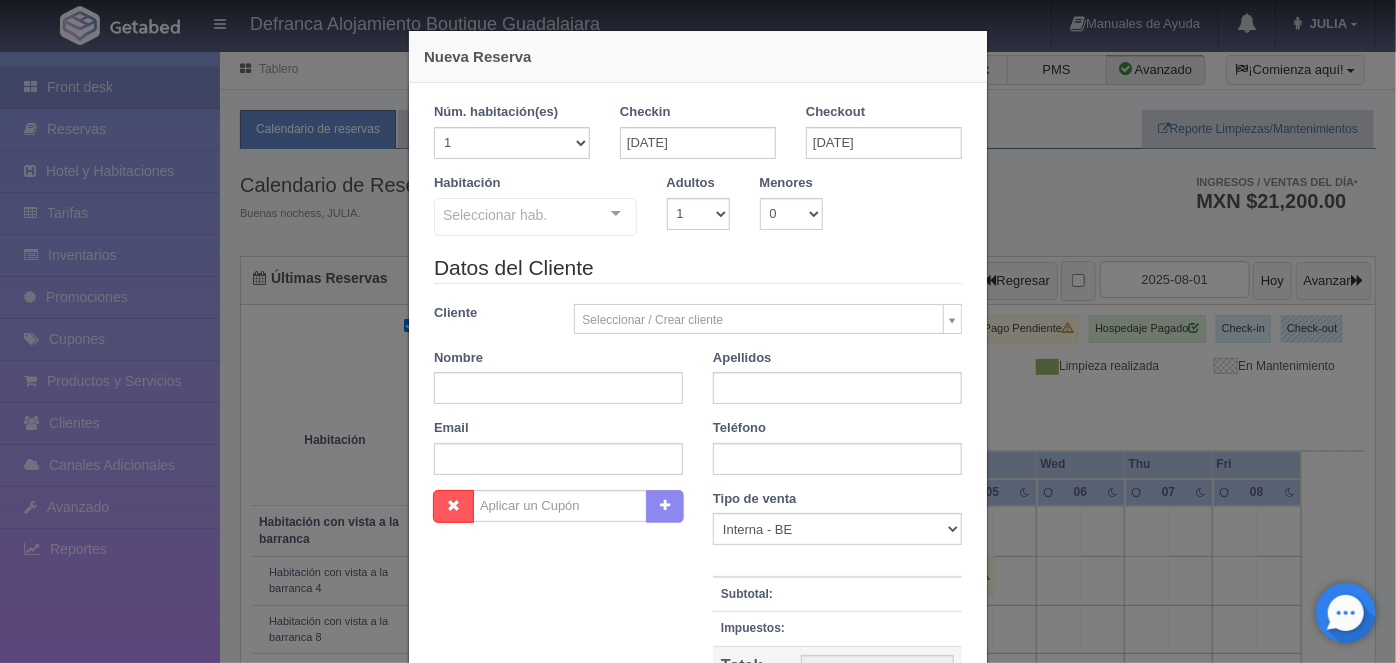checkbox on "false" 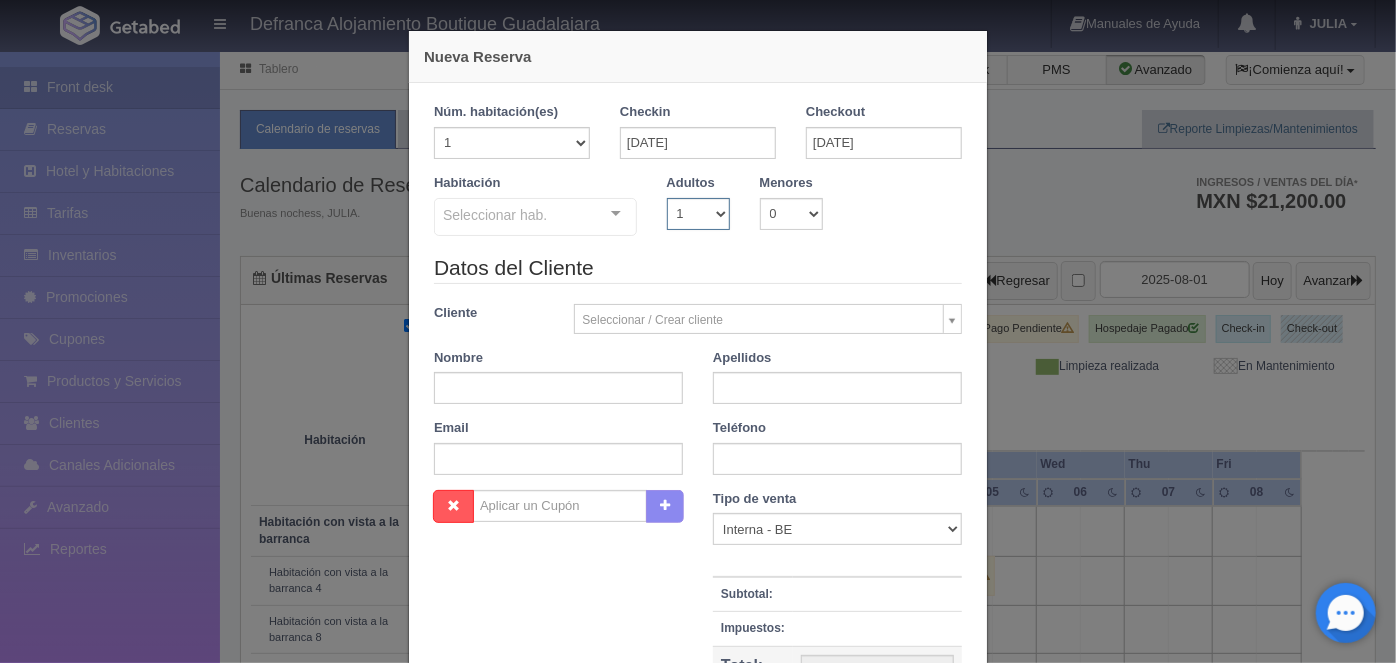 click on "1   2   3   4   5   6   7   8   9   10" at bounding box center [698, 214] 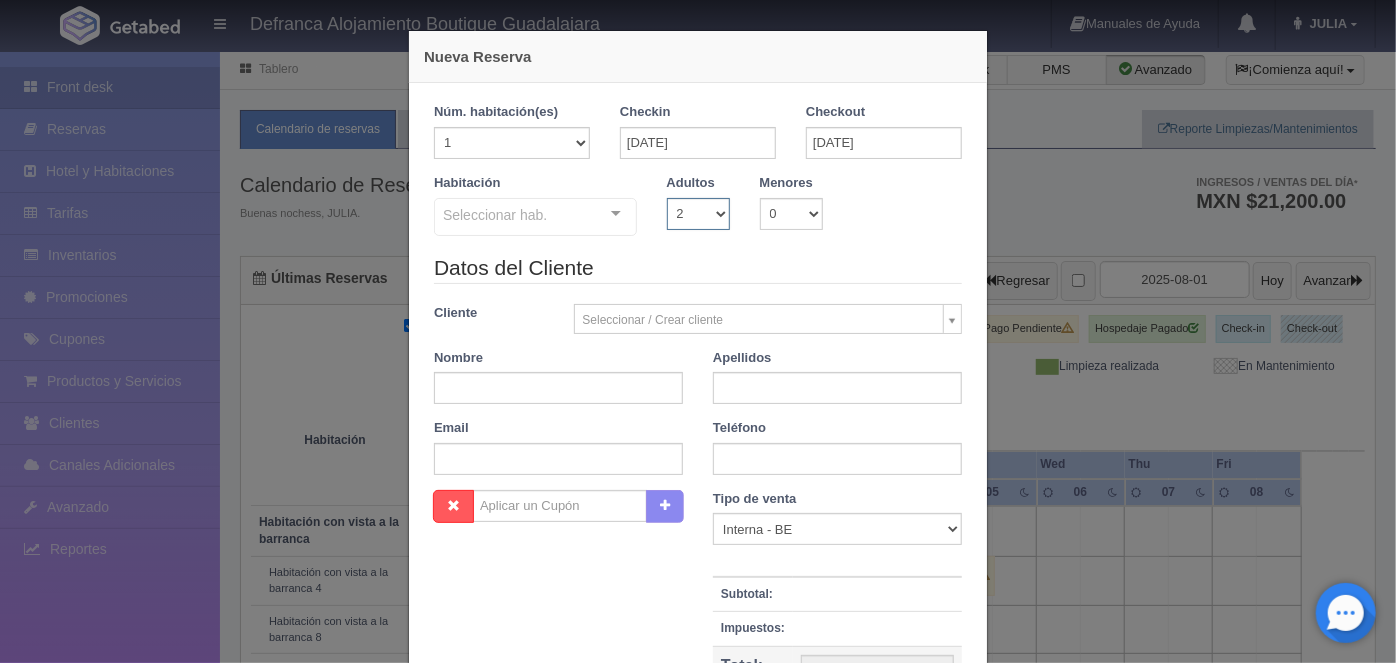 click on "1   2   3   4   5   6   7   8   9   10" at bounding box center [698, 214] 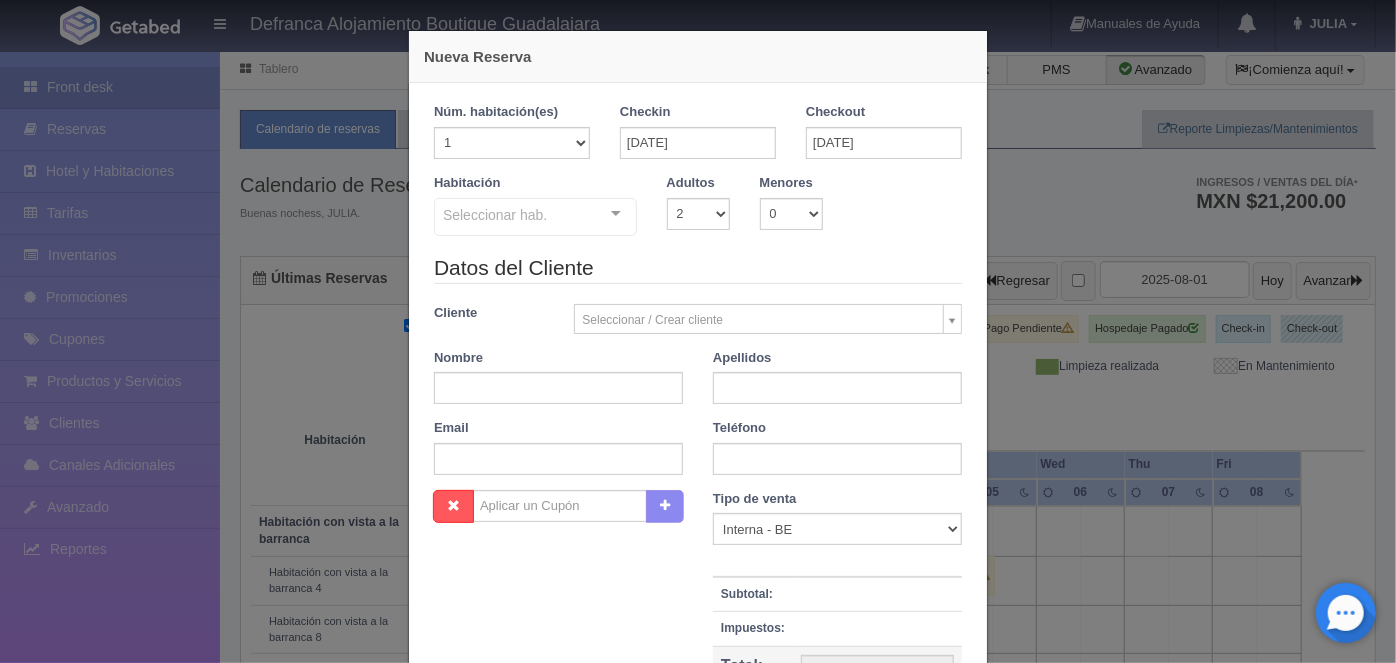 click at bounding box center [616, 214] 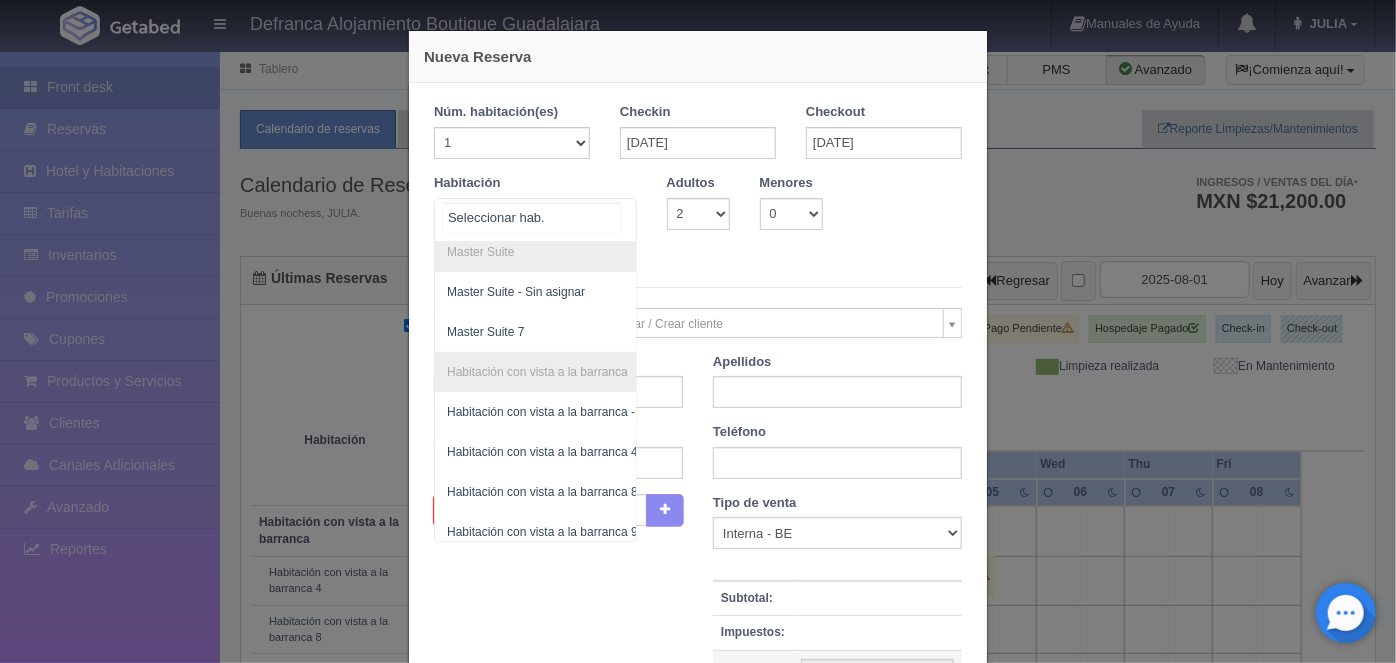 scroll, scrollTop: 351, scrollLeft: 0, axis: vertical 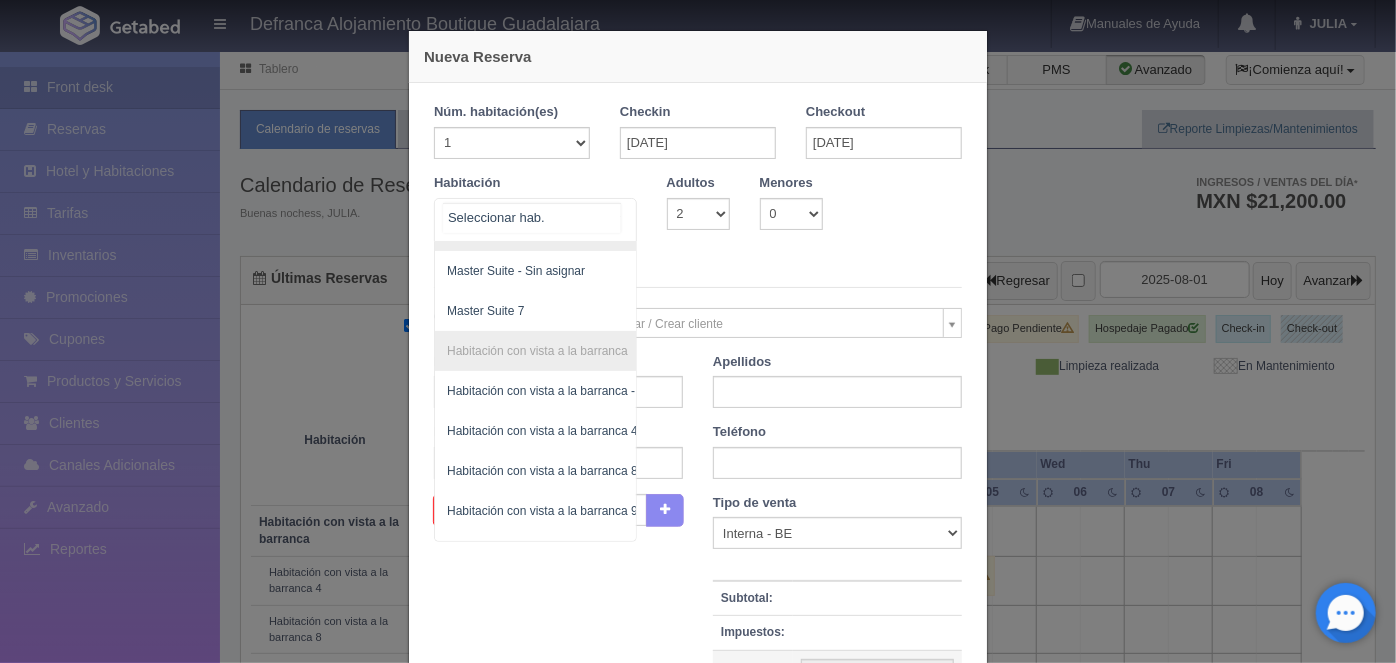click on "Master Suite 7" at bounding box center [485, 311] 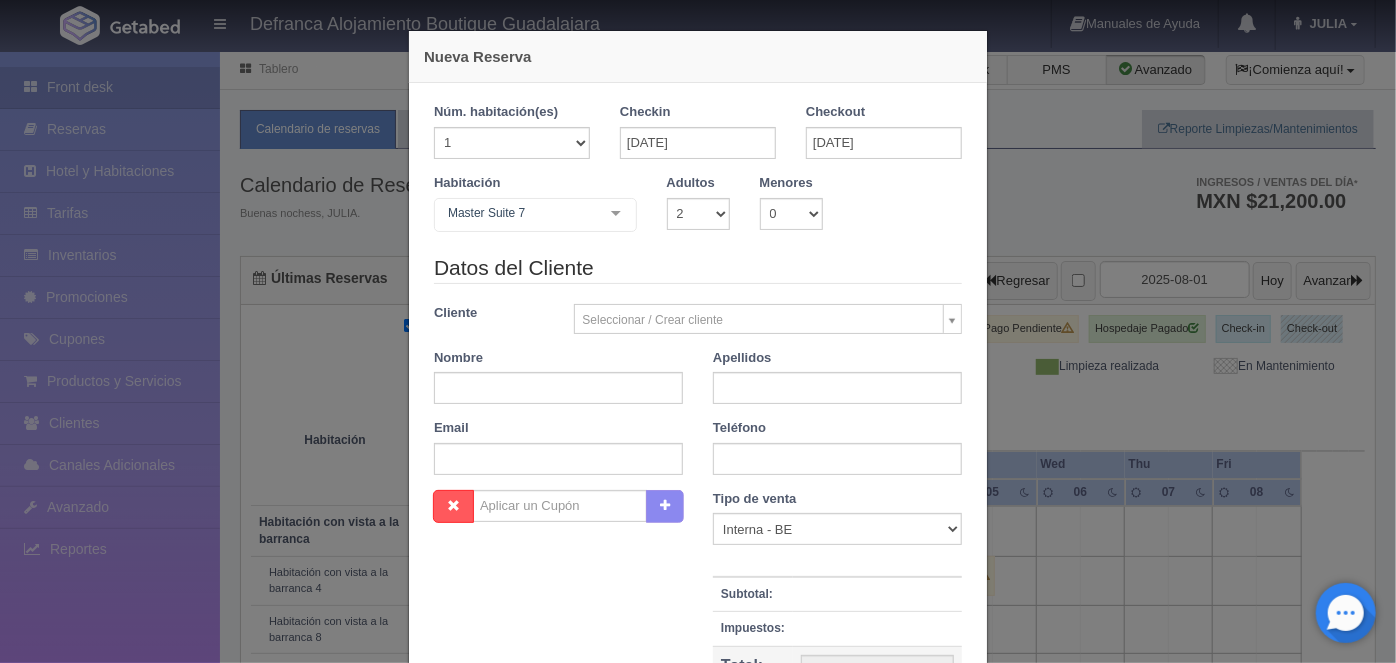 checkbox on "false" 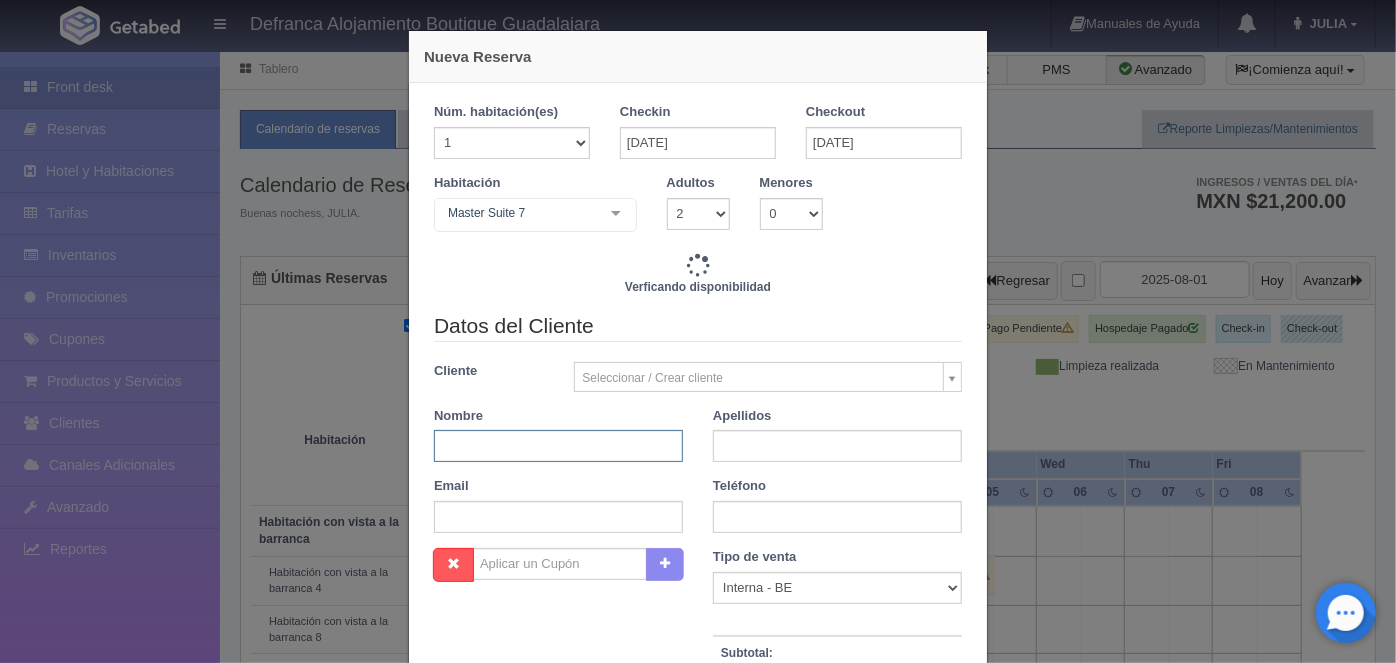 click at bounding box center [558, 446] 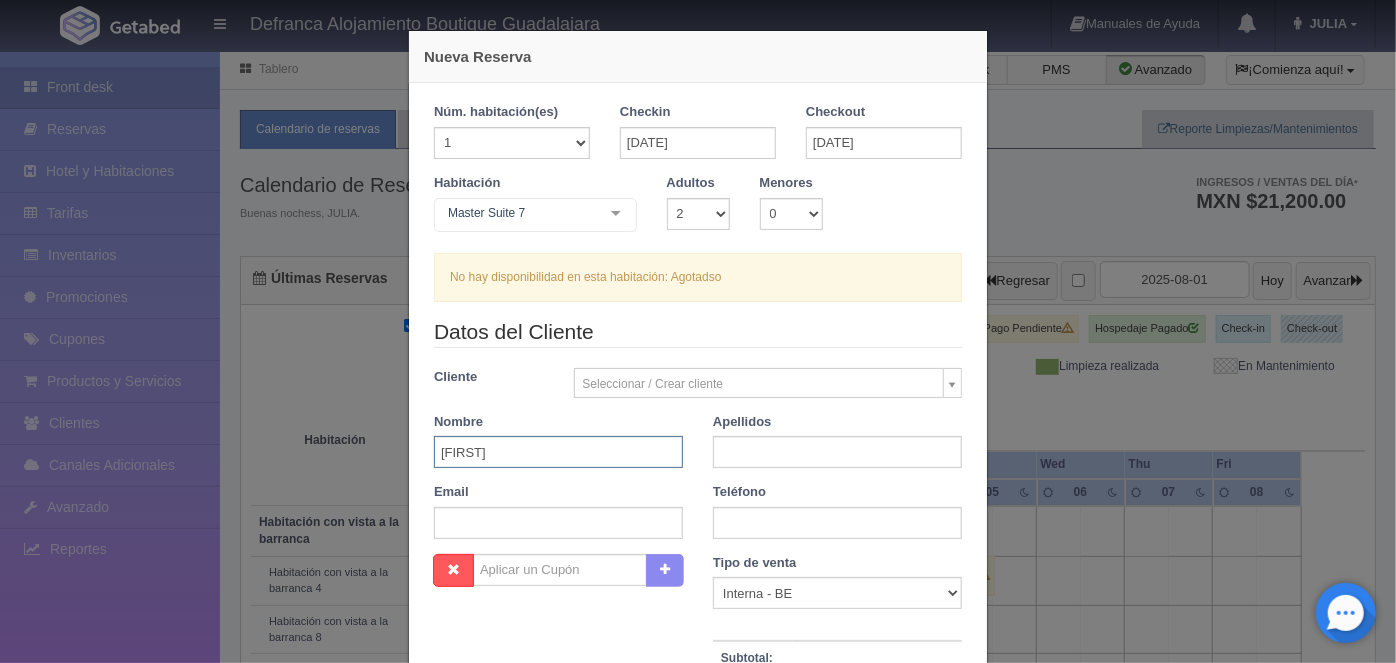 type on "MICHELLE" 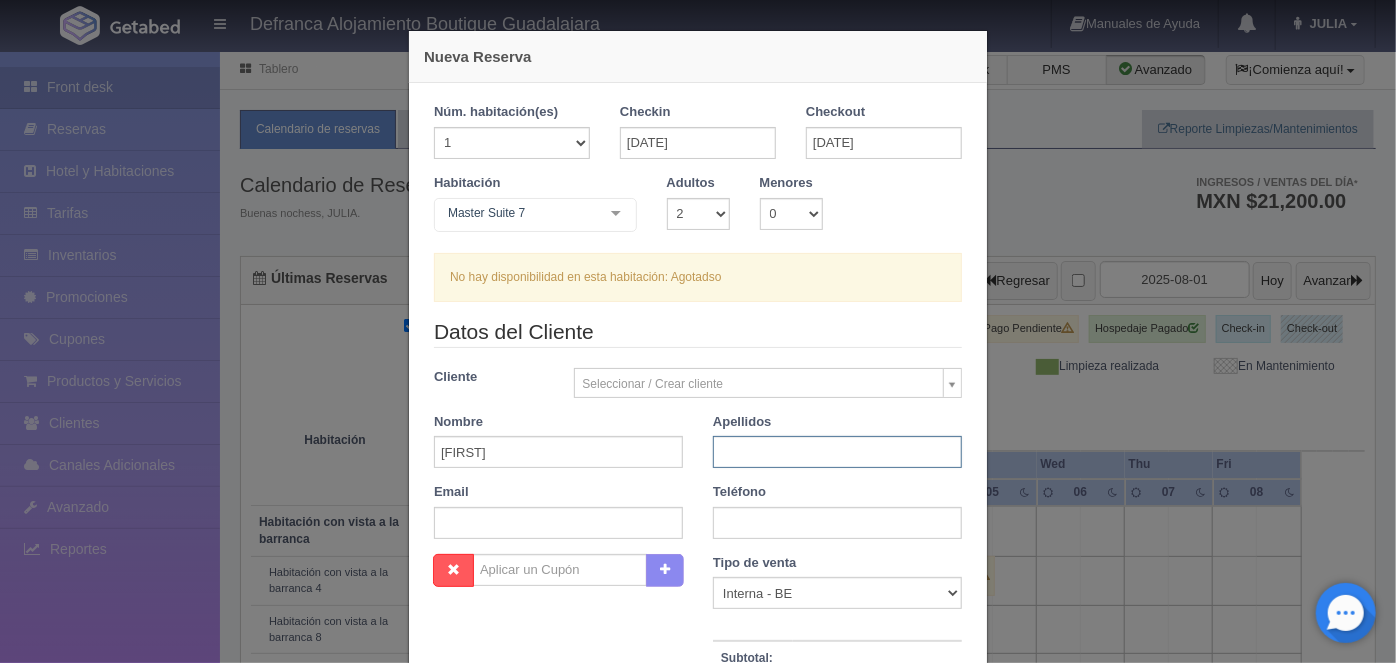 click at bounding box center (837, 452) 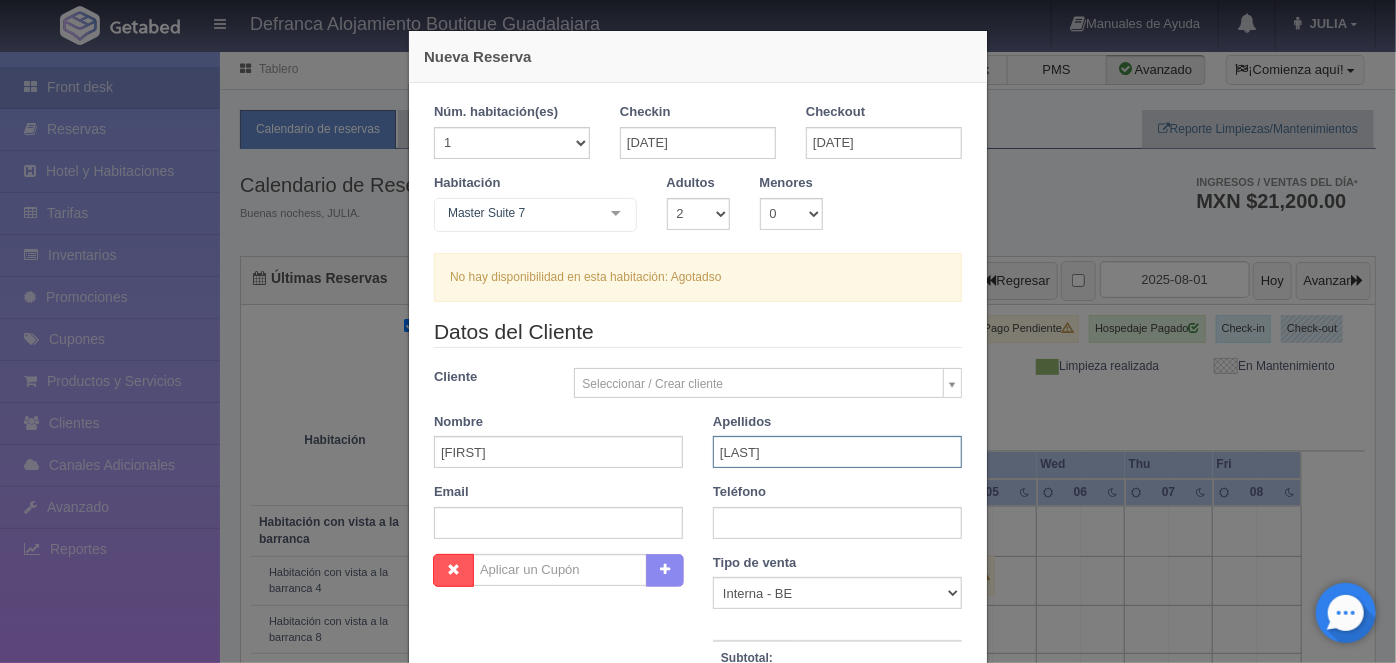 type on "HERNANDEZ" 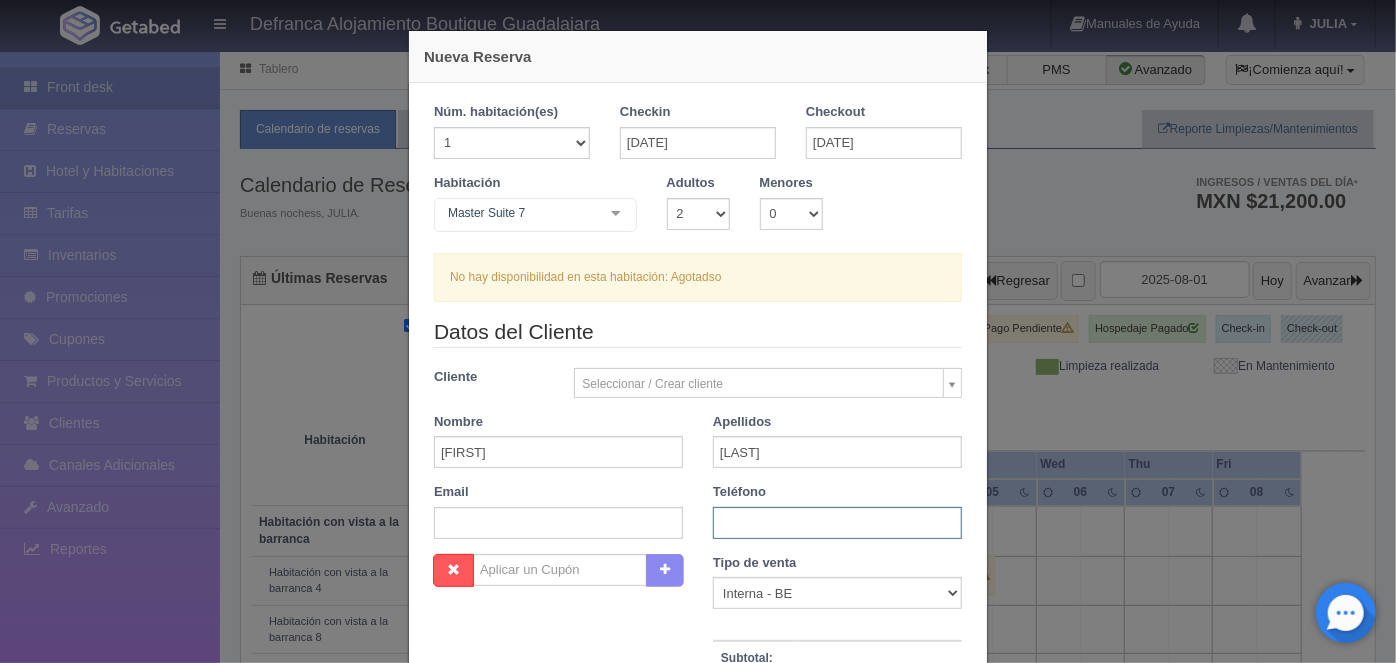 click at bounding box center [837, 523] 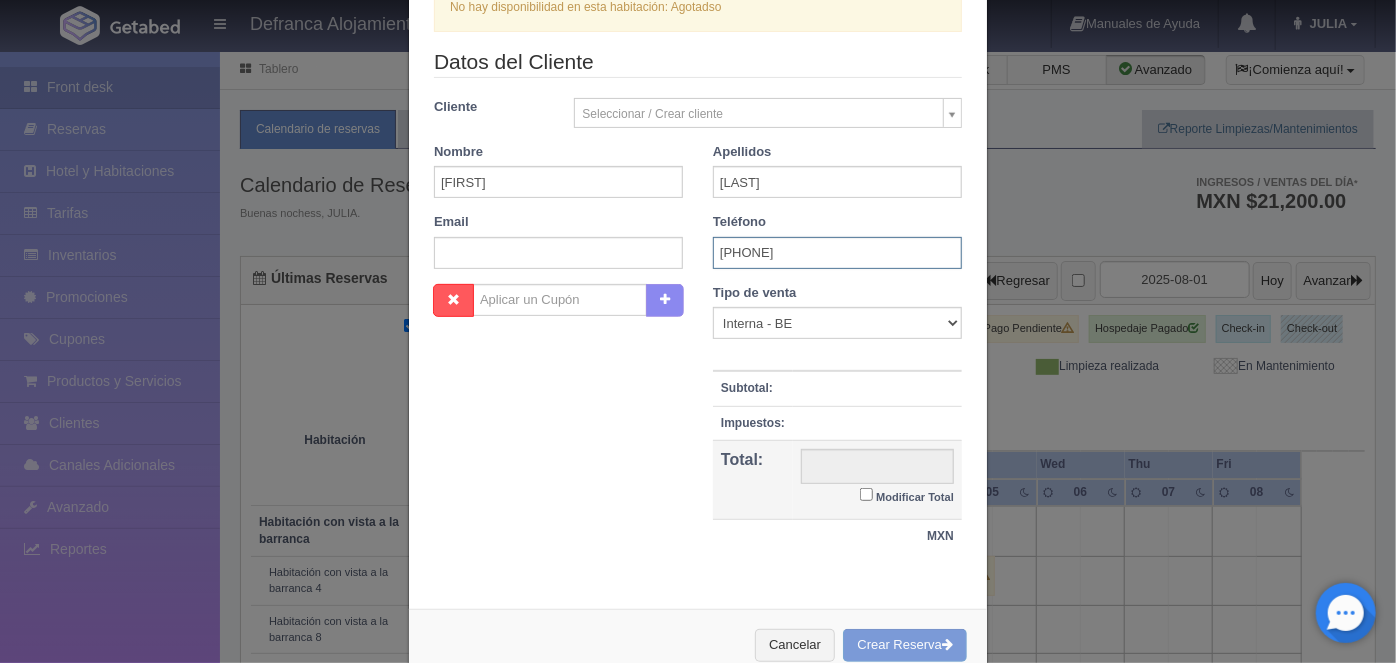 scroll, scrollTop: 272, scrollLeft: 0, axis: vertical 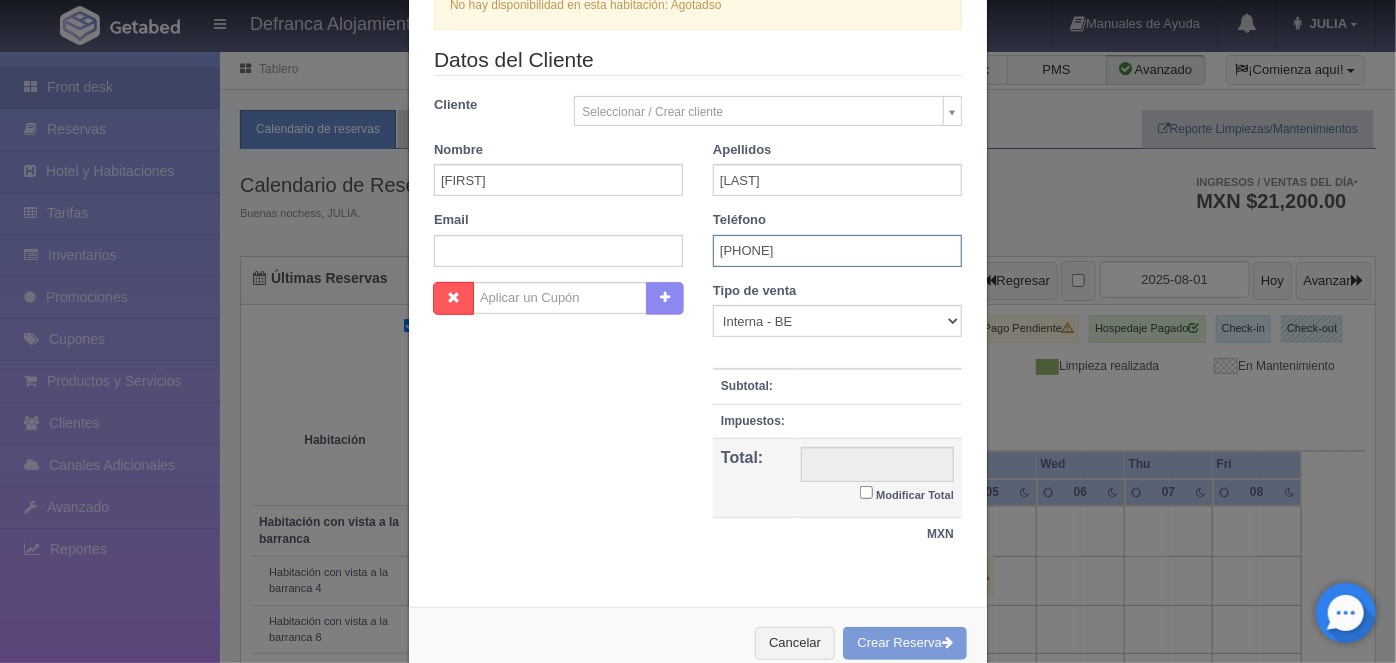 type on "001-910-536-4644" 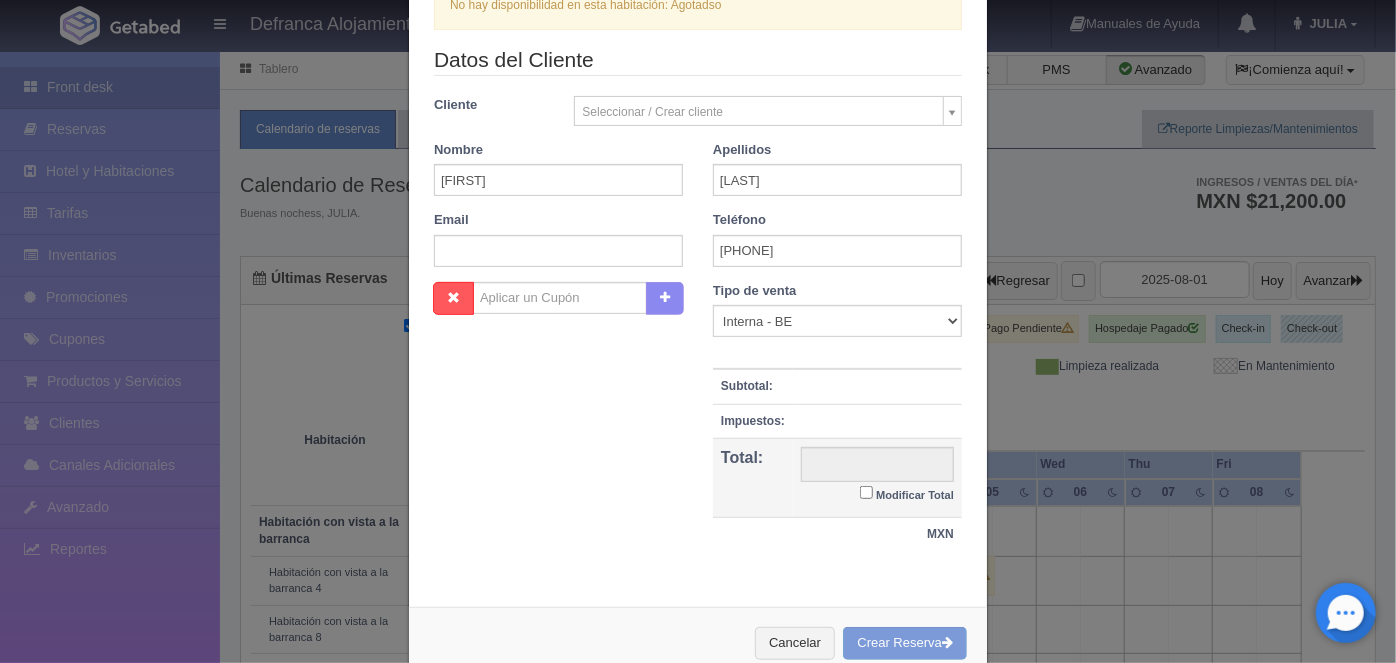 click on "Nombre Cupón :
Descuentos :    Tipo de venta   Correo Electronico   Interna - BE   Llamada   OTA Externa   Otro   WALK IN     Subtotal:     Descuento:     Impuestos:     Total:         Modificar Total   MXN" at bounding box center [698, 427] 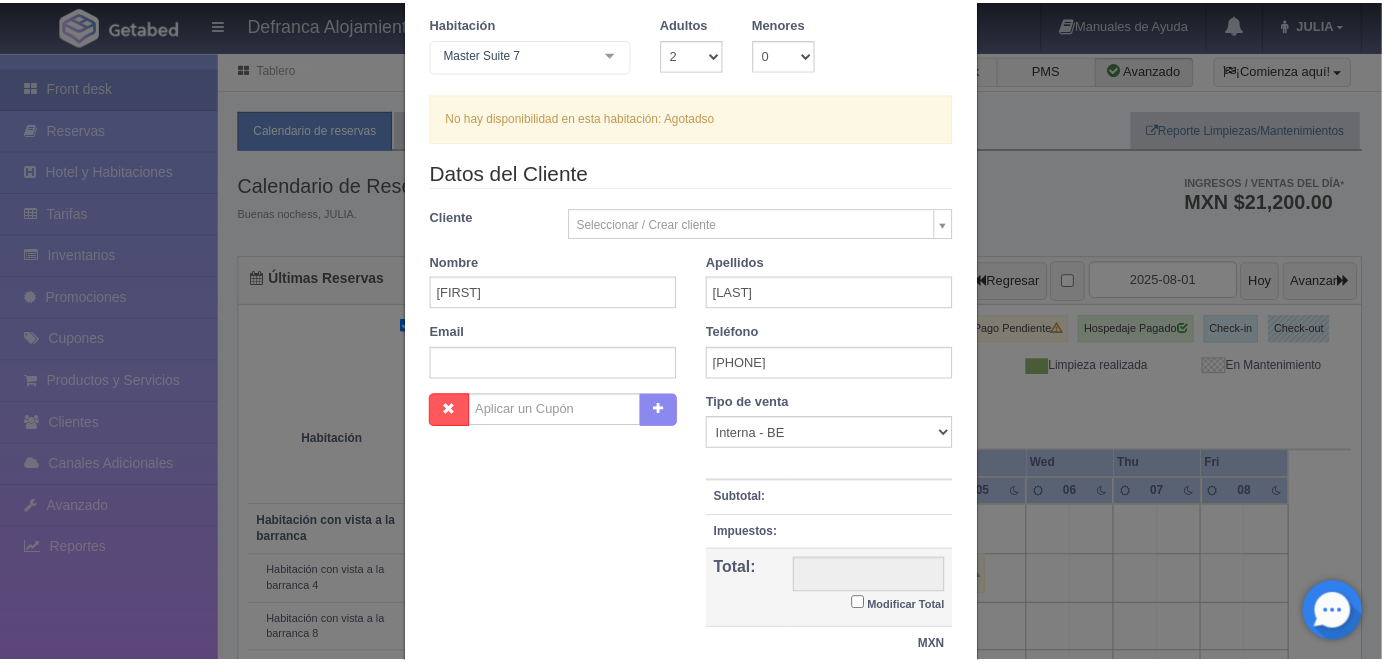 scroll, scrollTop: 315, scrollLeft: 0, axis: vertical 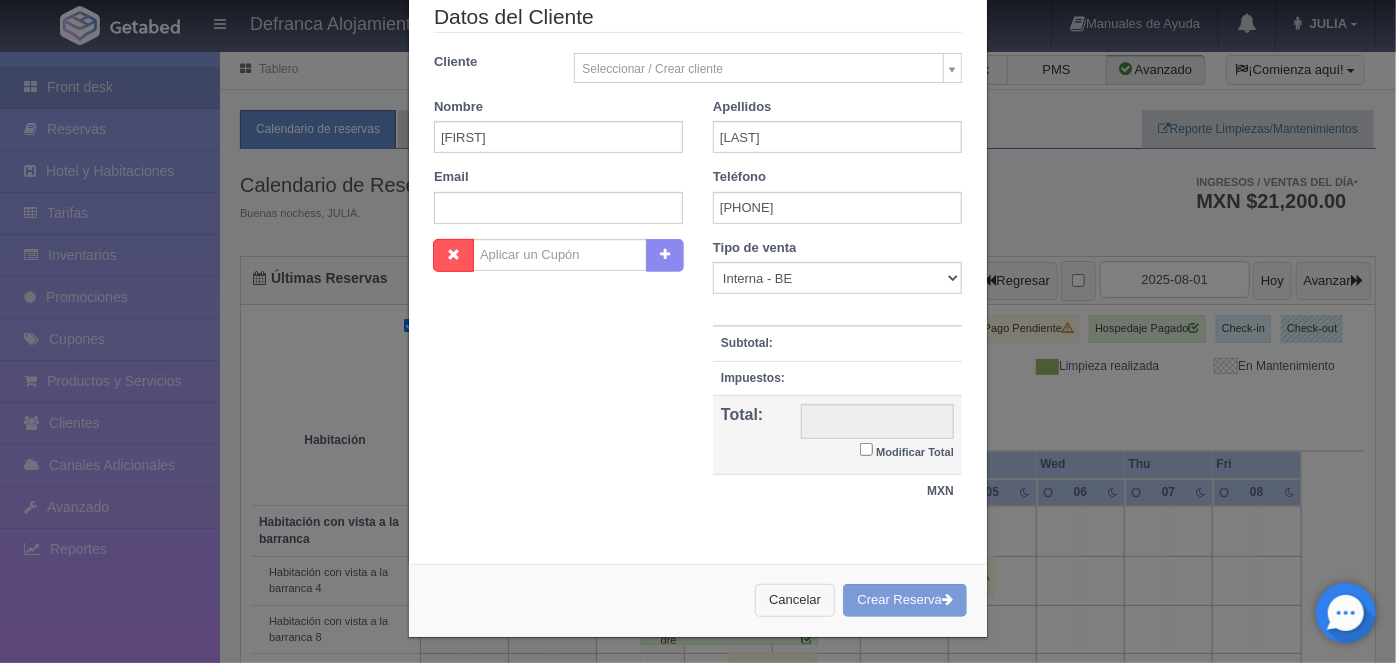 click on "Cancelar" at bounding box center (795, 600) 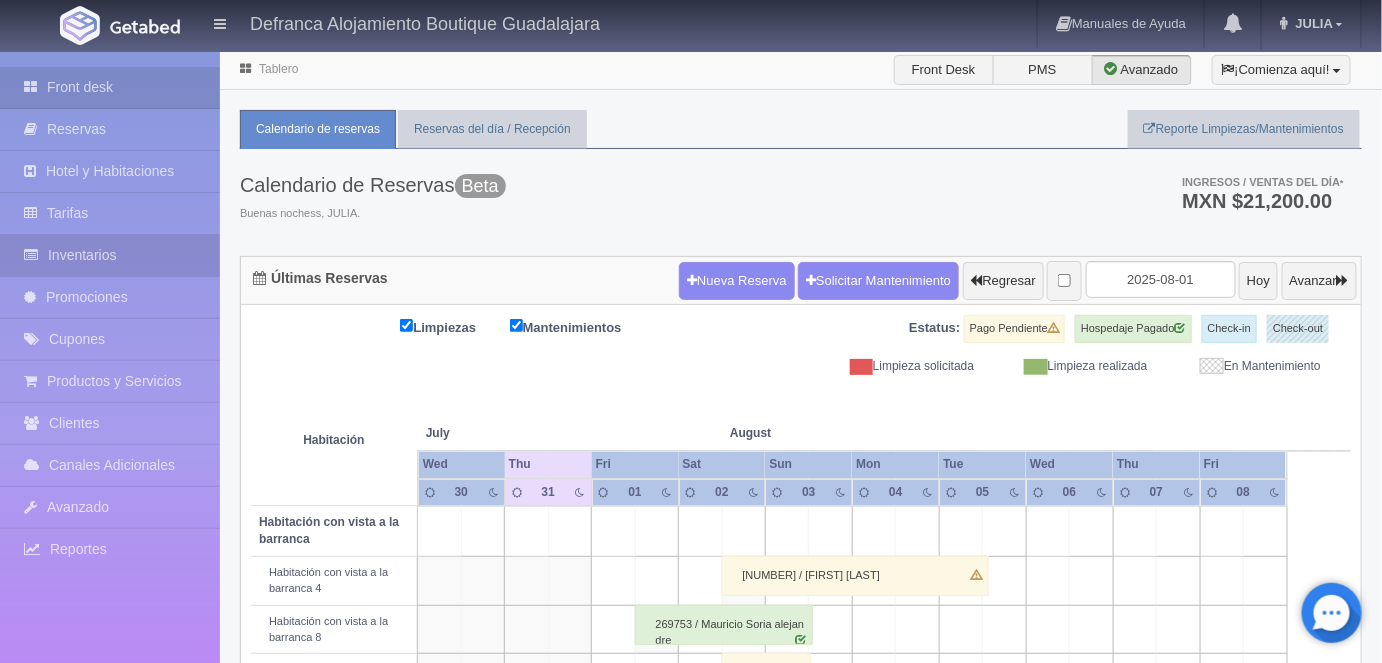 click on "Inventarios" at bounding box center (110, 255) 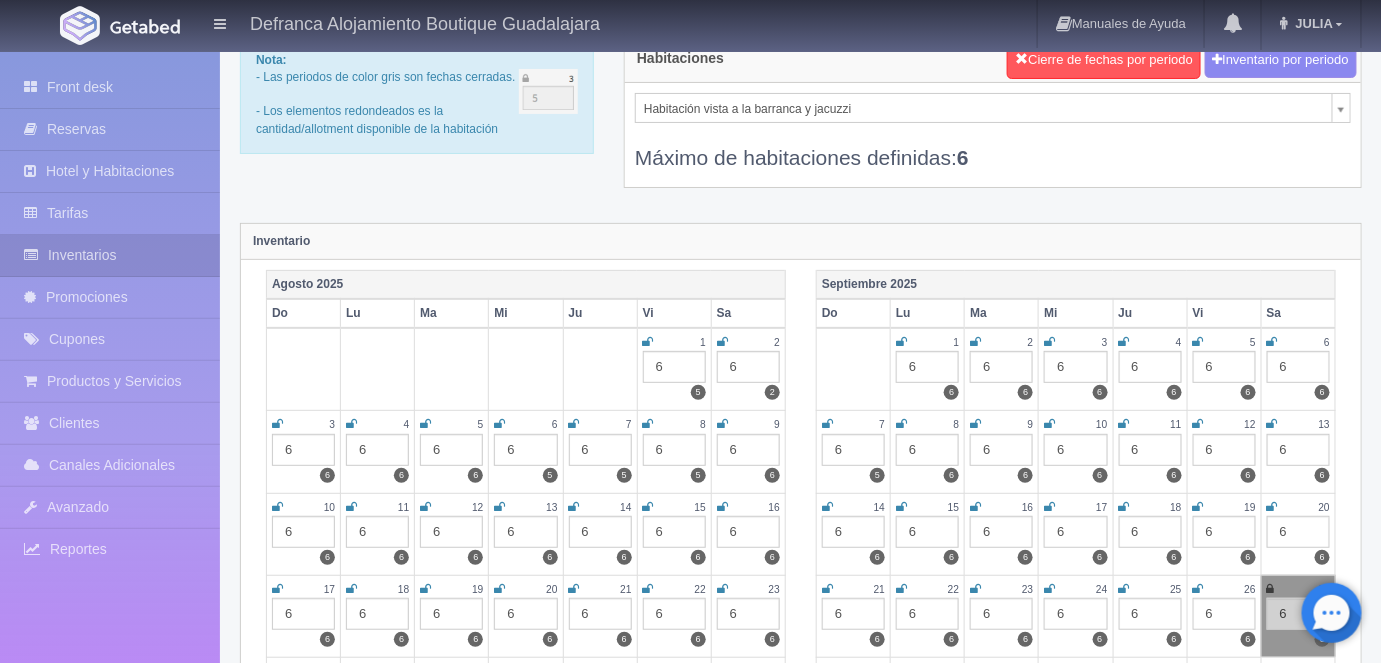 scroll, scrollTop: 0, scrollLeft: 0, axis: both 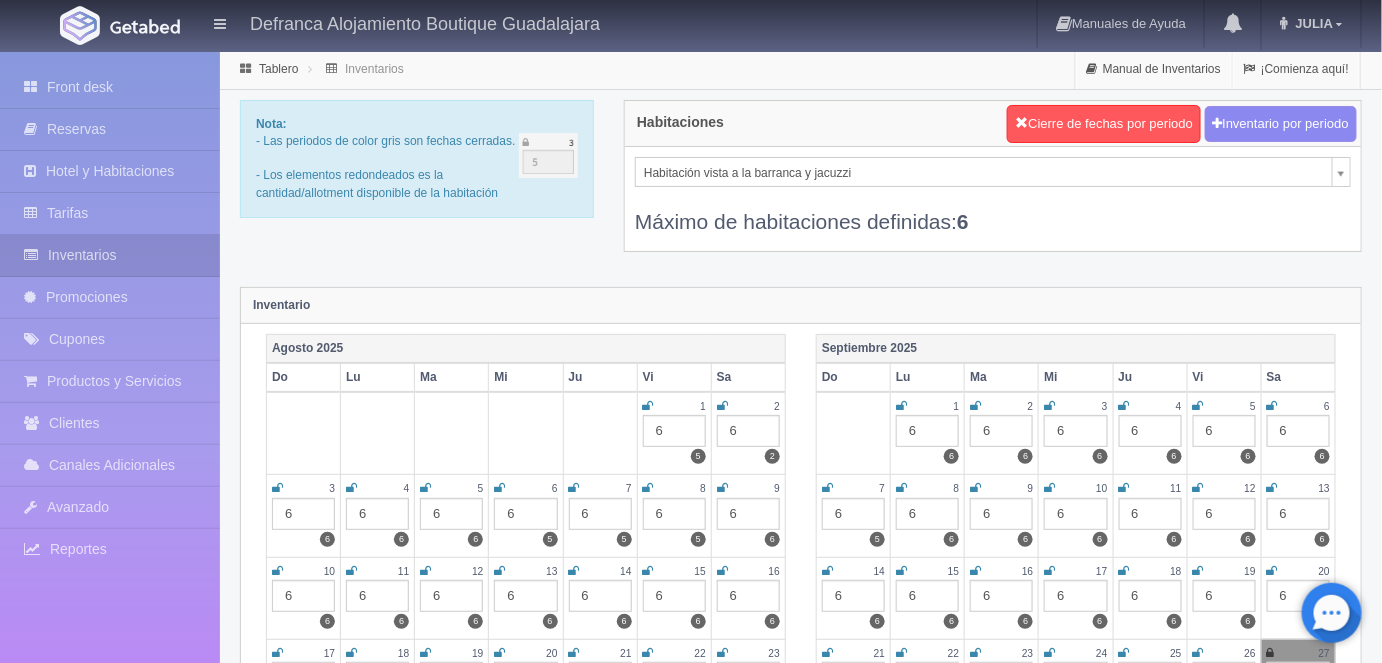 click on "Defranca Alojamiento Boutique Guadalajara
Manuales de Ayuda
Actualizaciones recientes
JULIA
Mi Perfil
Salir / Log Out
Procesando...
Front desk
Reservas
Hotel y Habitaciones
Tarifas
Inventarios
Promociones
Cupones
Productos y Servicios
Clientes
Canales Adicionales" at bounding box center [691, 1766] 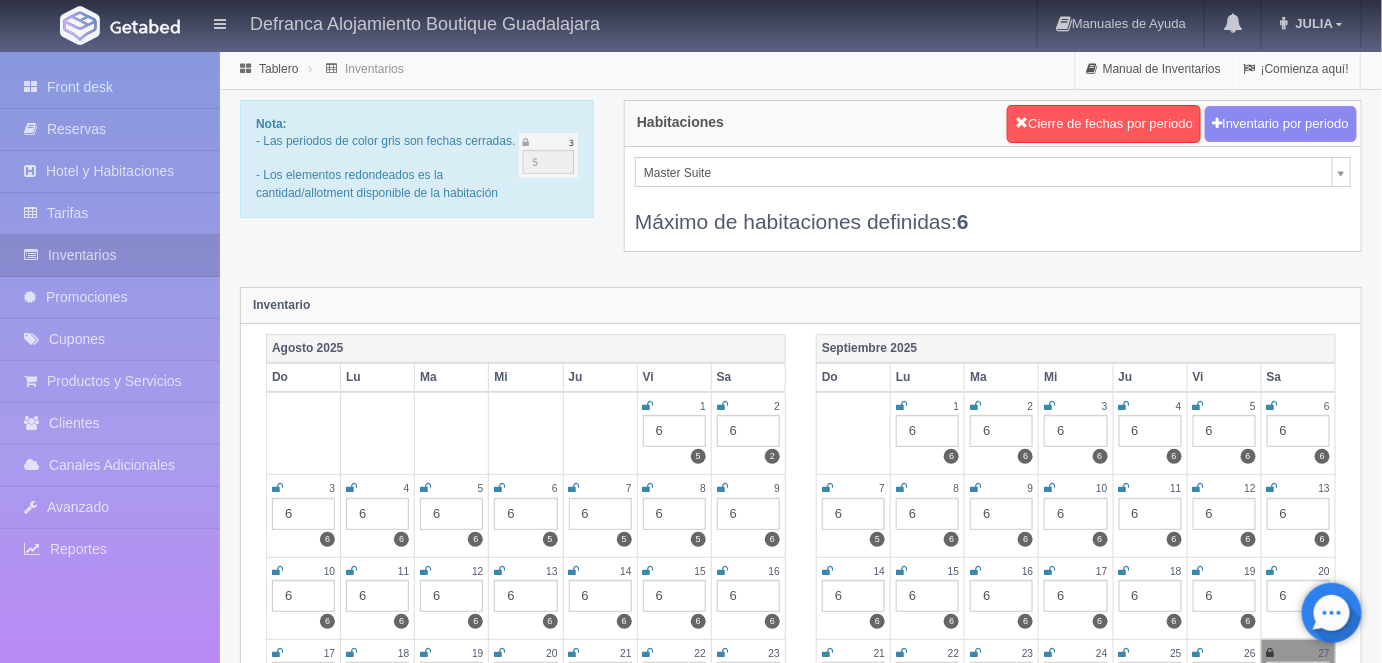 select on "1379" 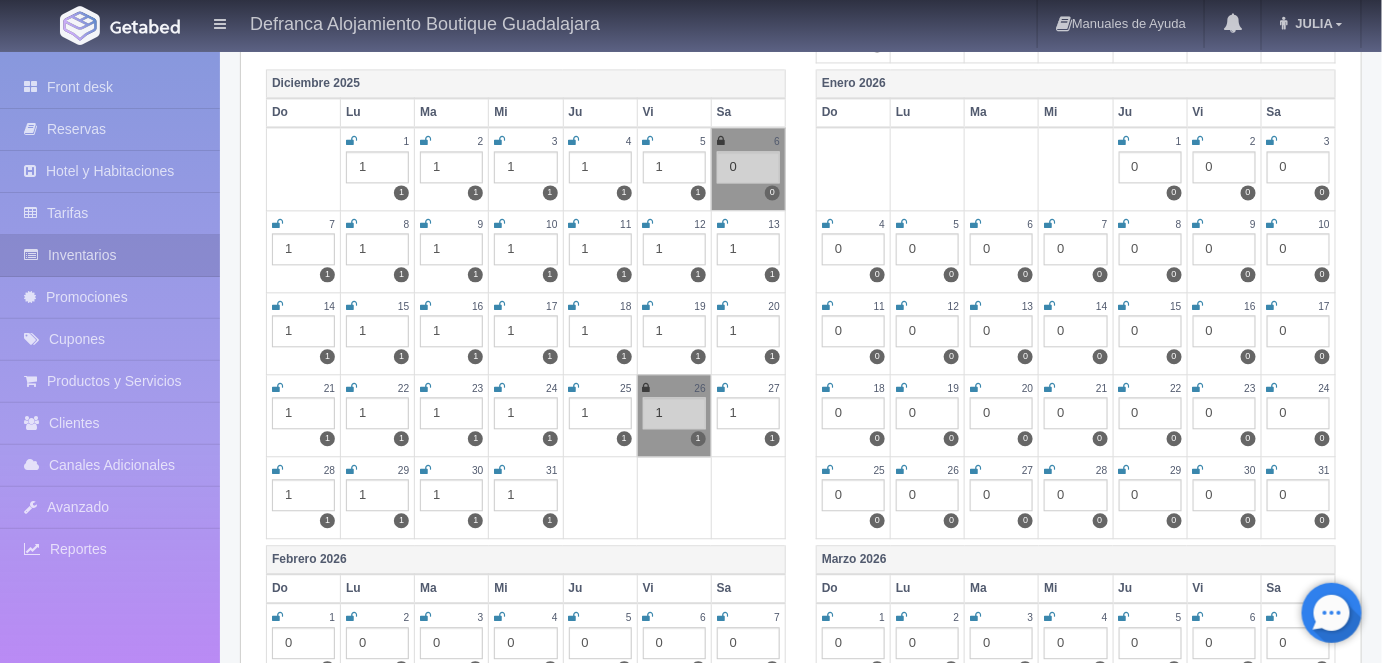 scroll, scrollTop: 1382, scrollLeft: 0, axis: vertical 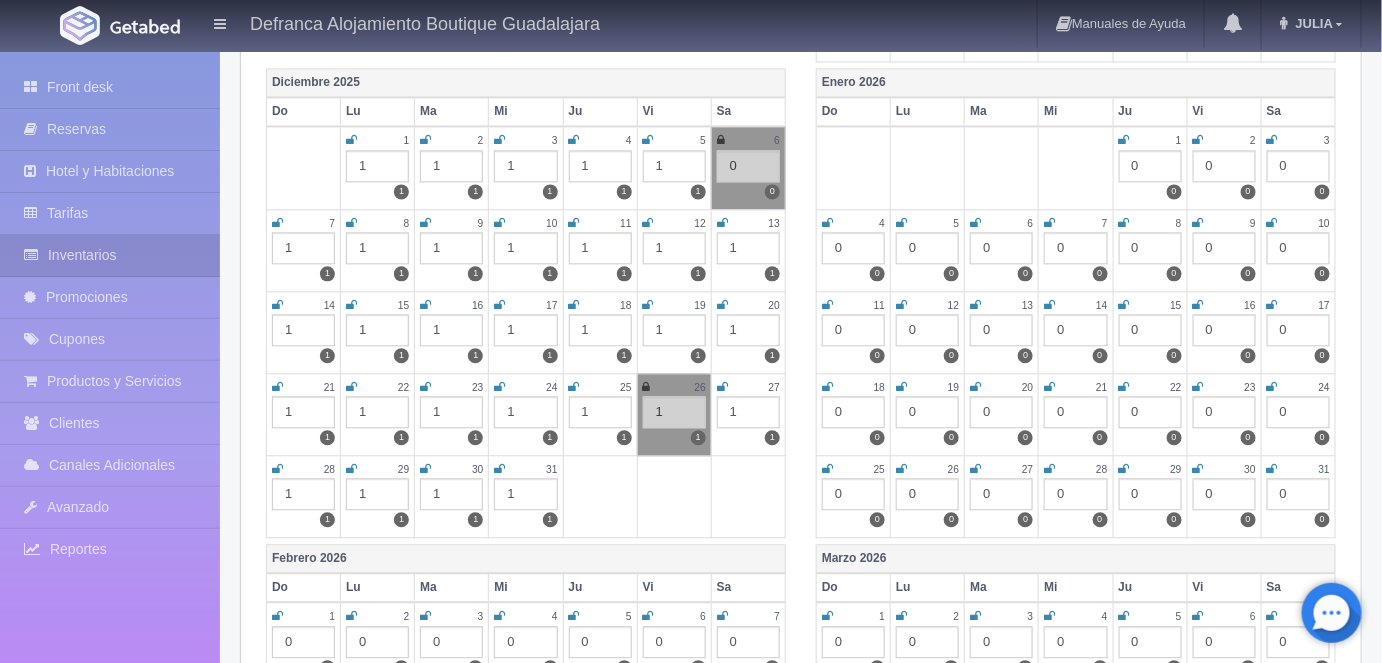 click on "1" at bounding box center [674, 166] 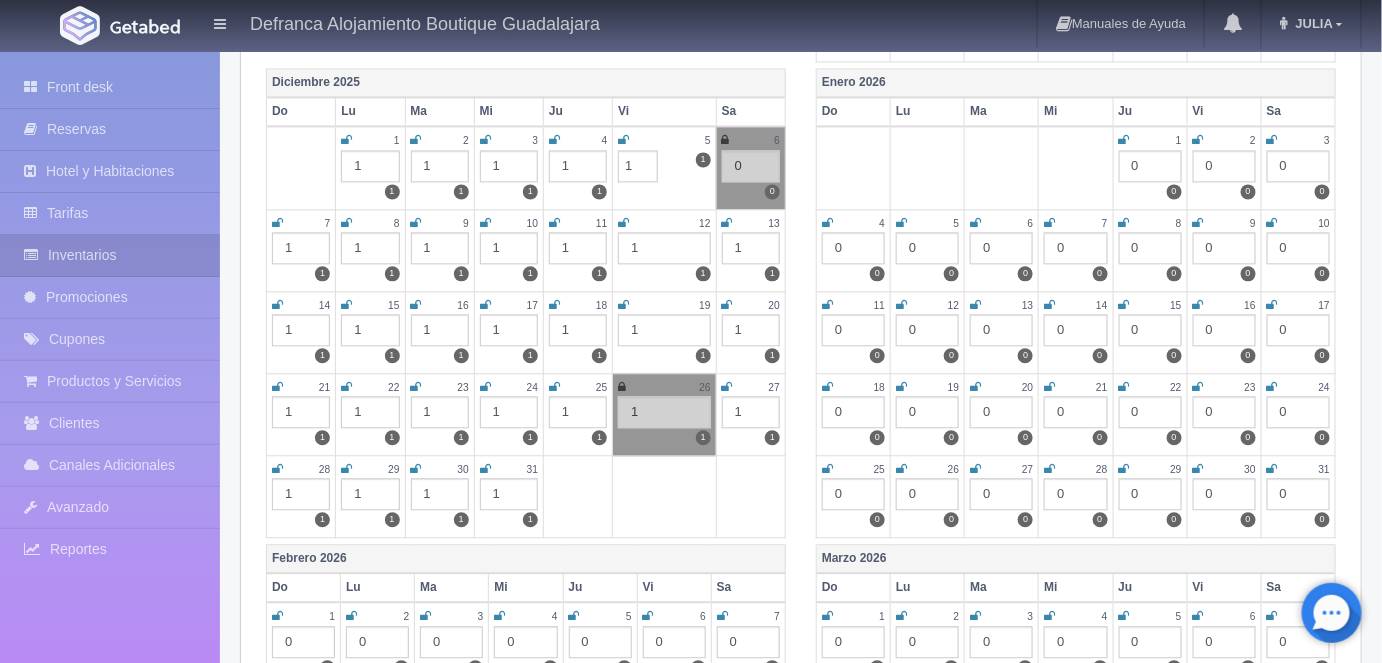 click on "1" at bounding box center (703, 159) 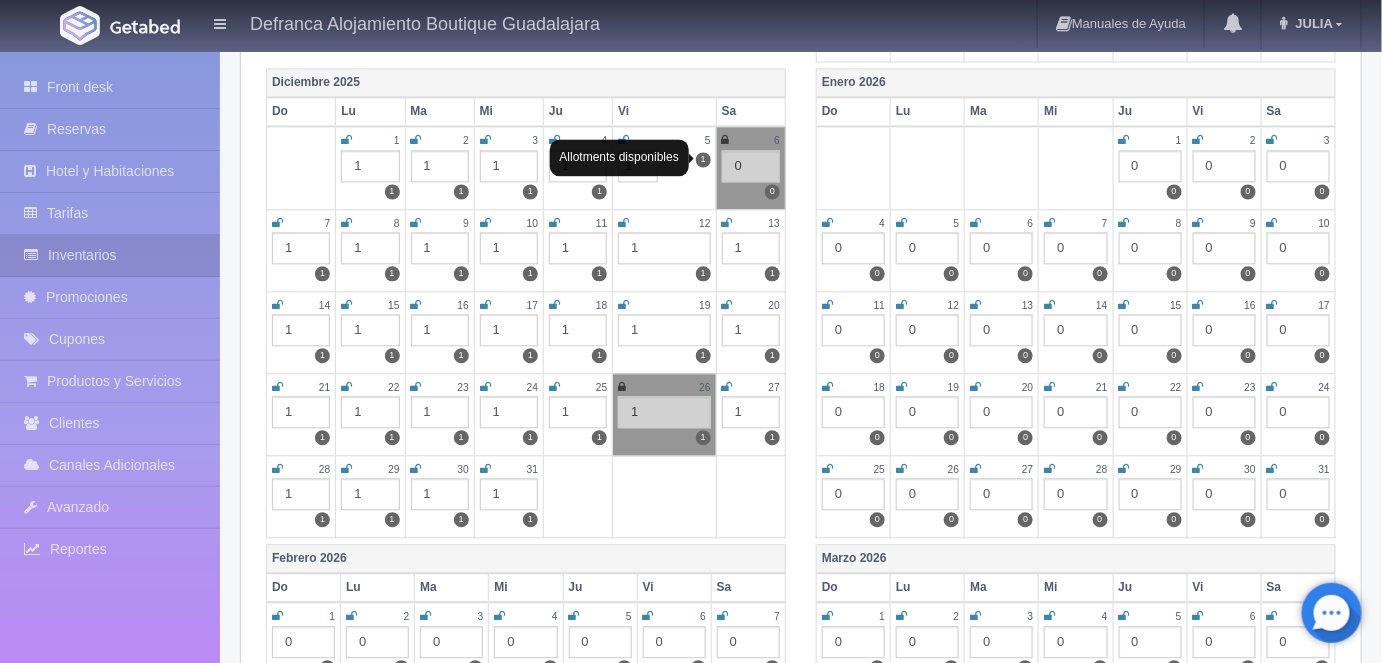 click on "Allotments disponibles" at bounding box center [619, 157] 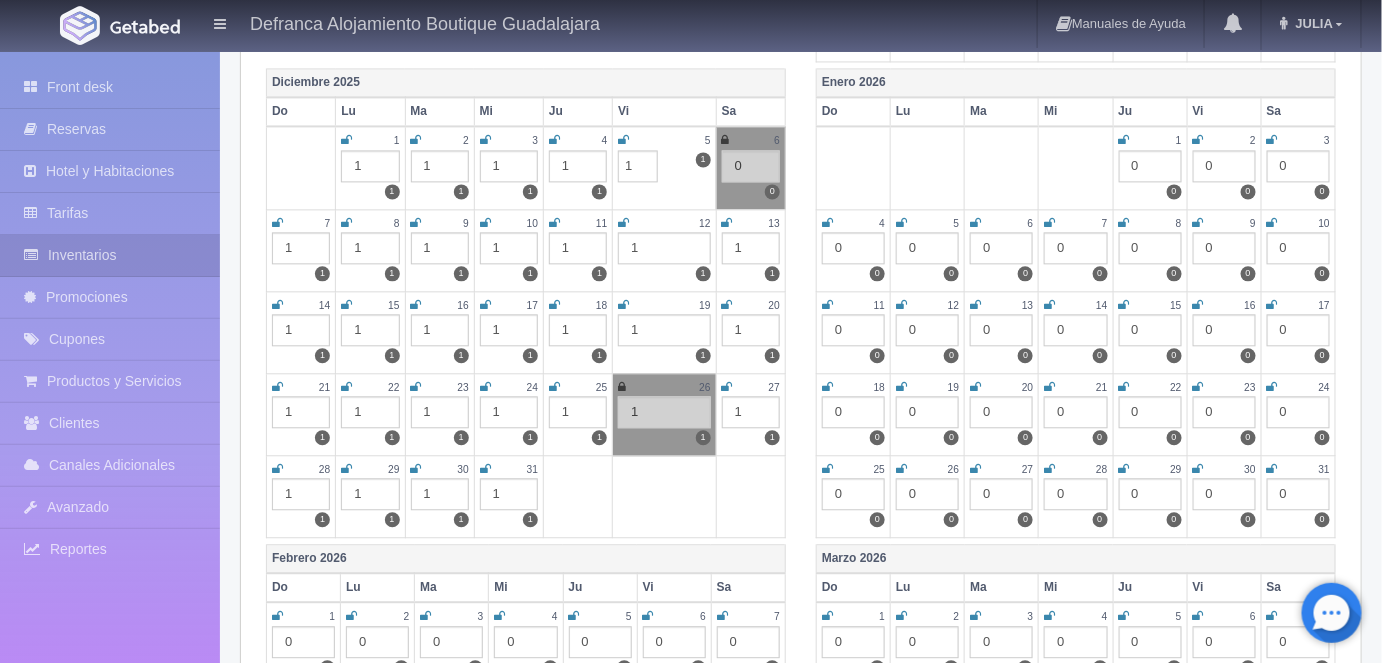 click at bounding box center (623, 140) 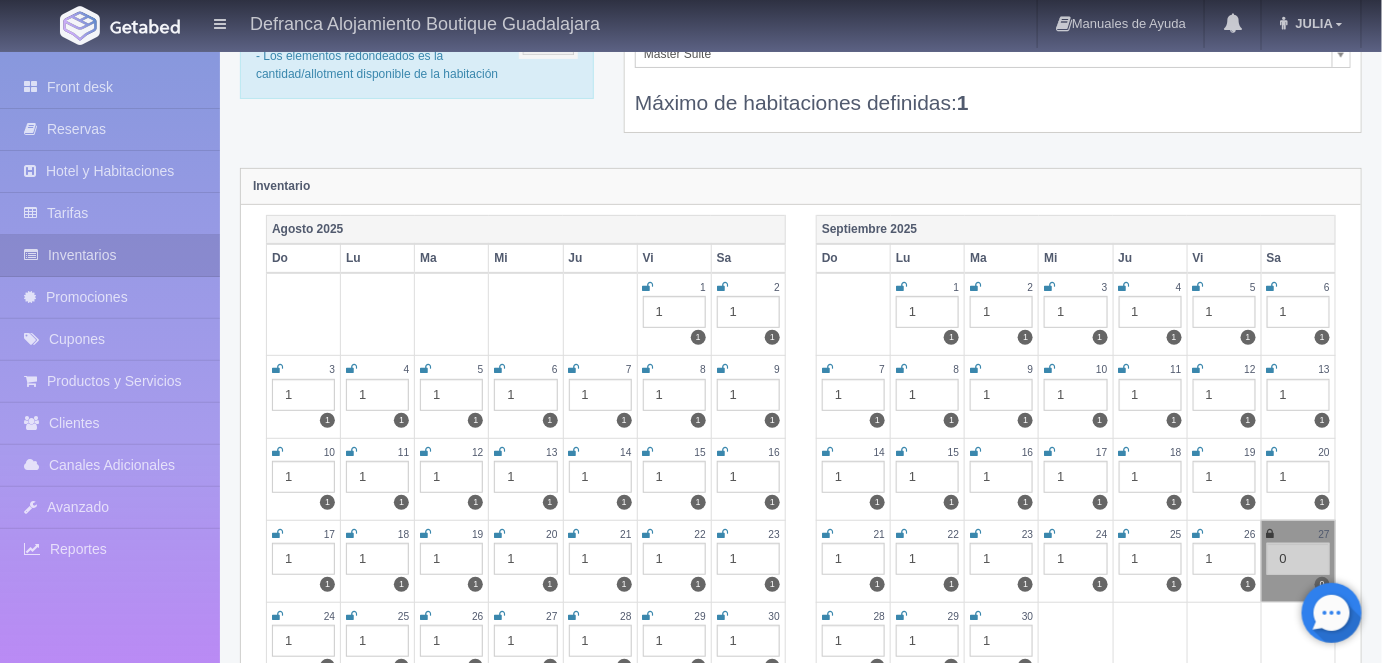 scroll, scrollTop: 0, scrollLeft: 0, axis: both 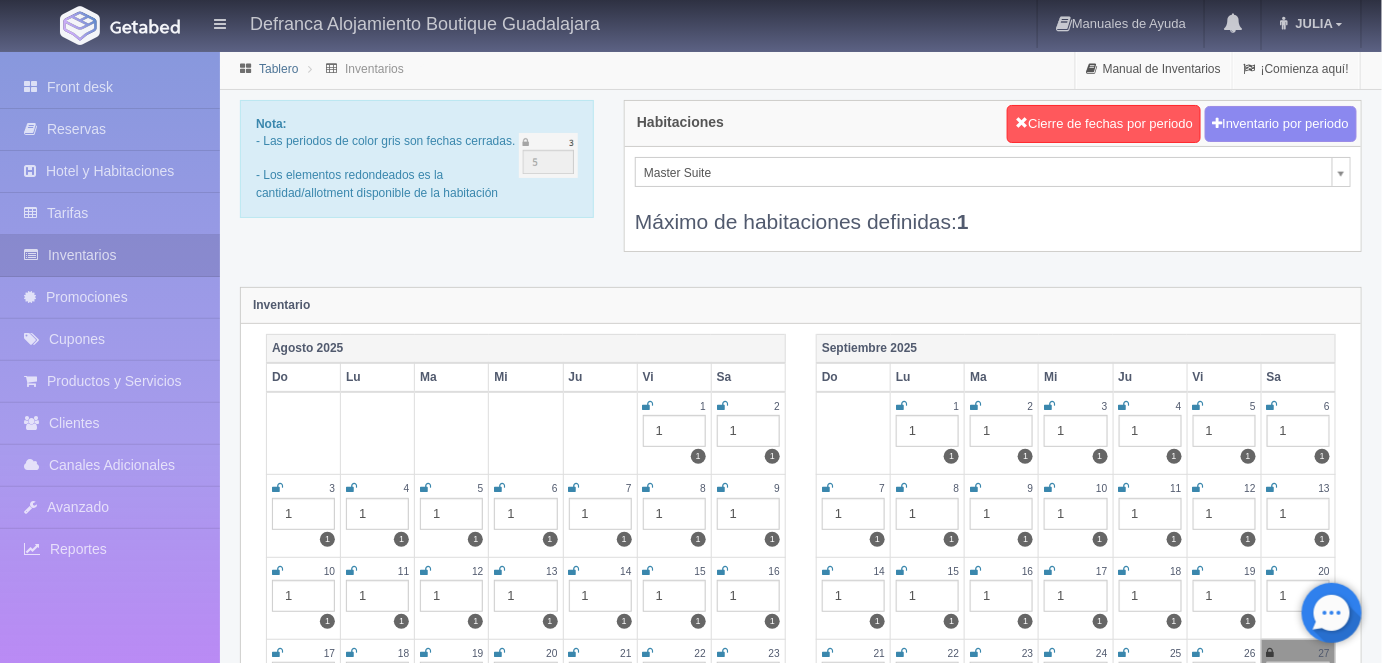 click on "Tablero" at bounding box center (278, 69) 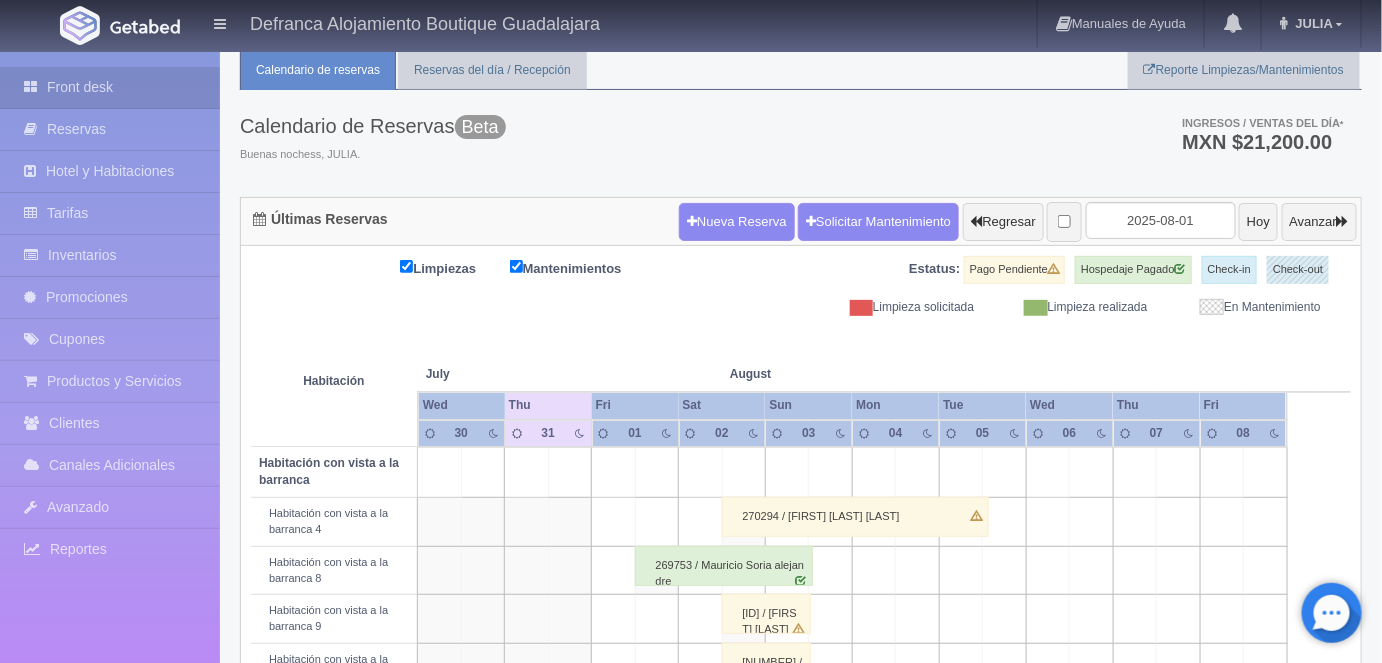 scroll, scrollTop: 62, scrollLeft: 0, axis: vertical 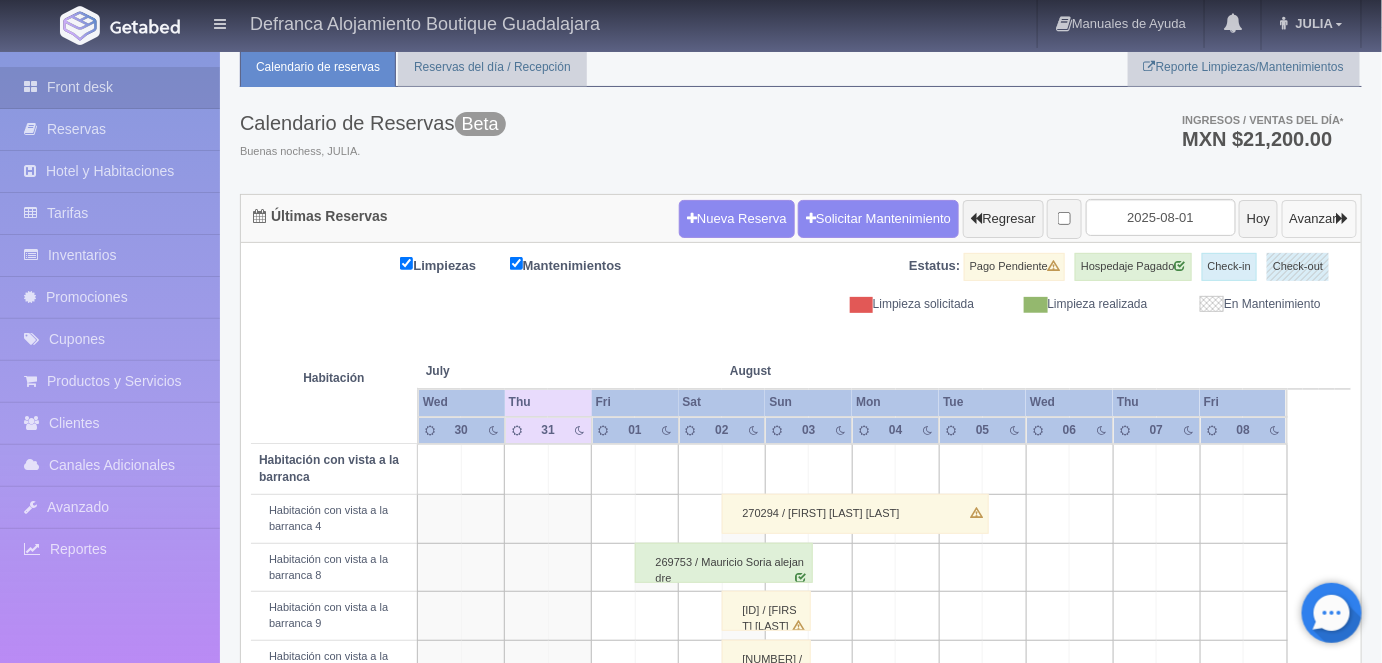 click on "Avanzar" at bounding box center [1319, 219] 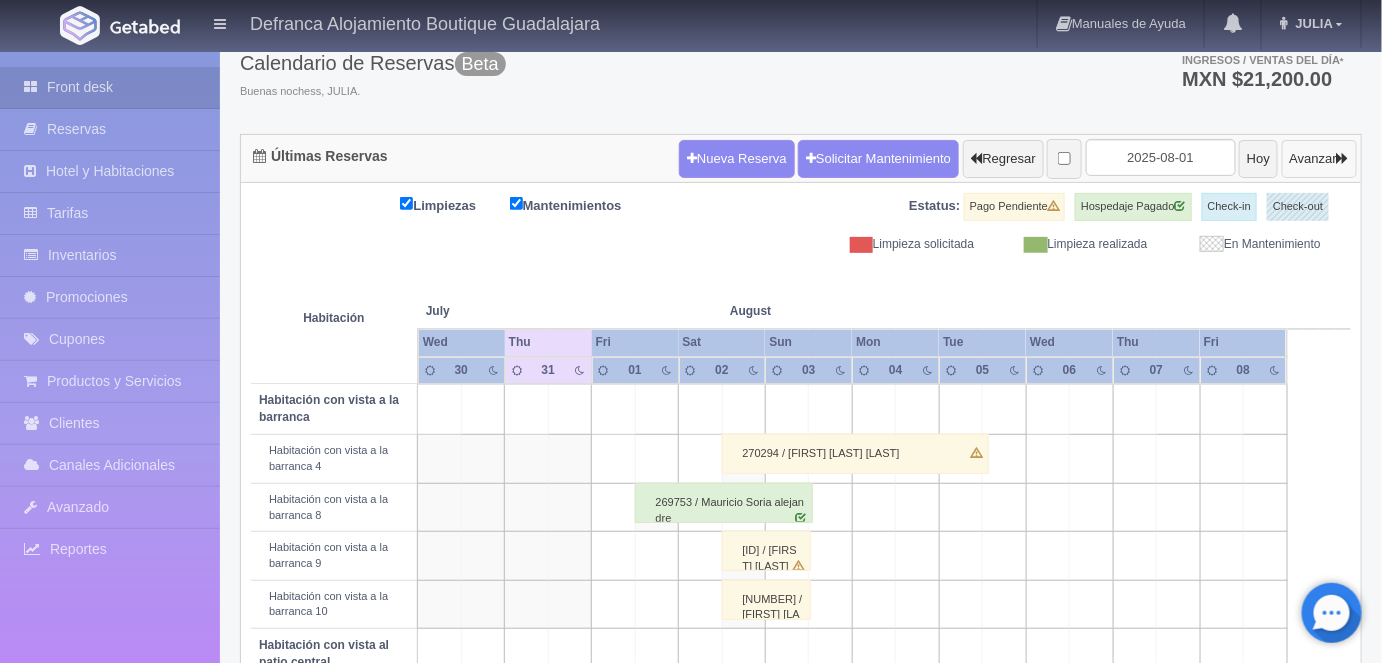 scroll, scrollTop: 124, scrollLeft: 0, axis: vertical 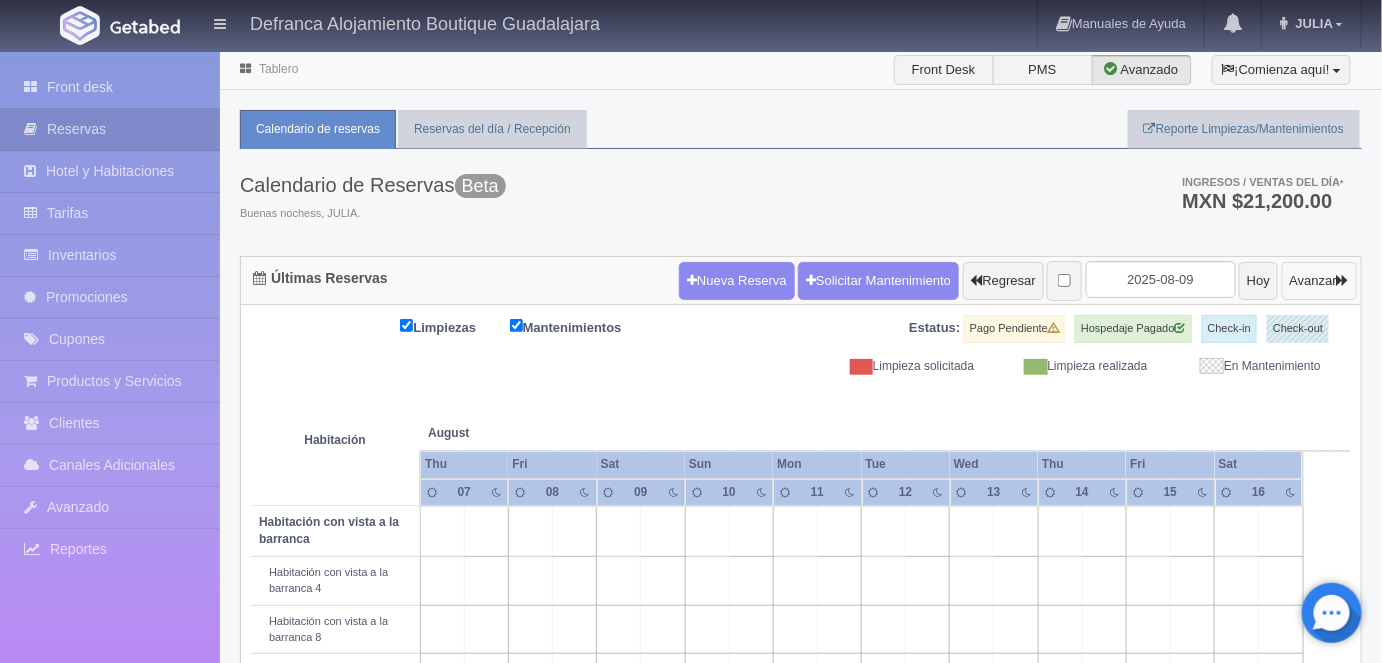 click on "Avanzar" at bounding box center (1319, 281) 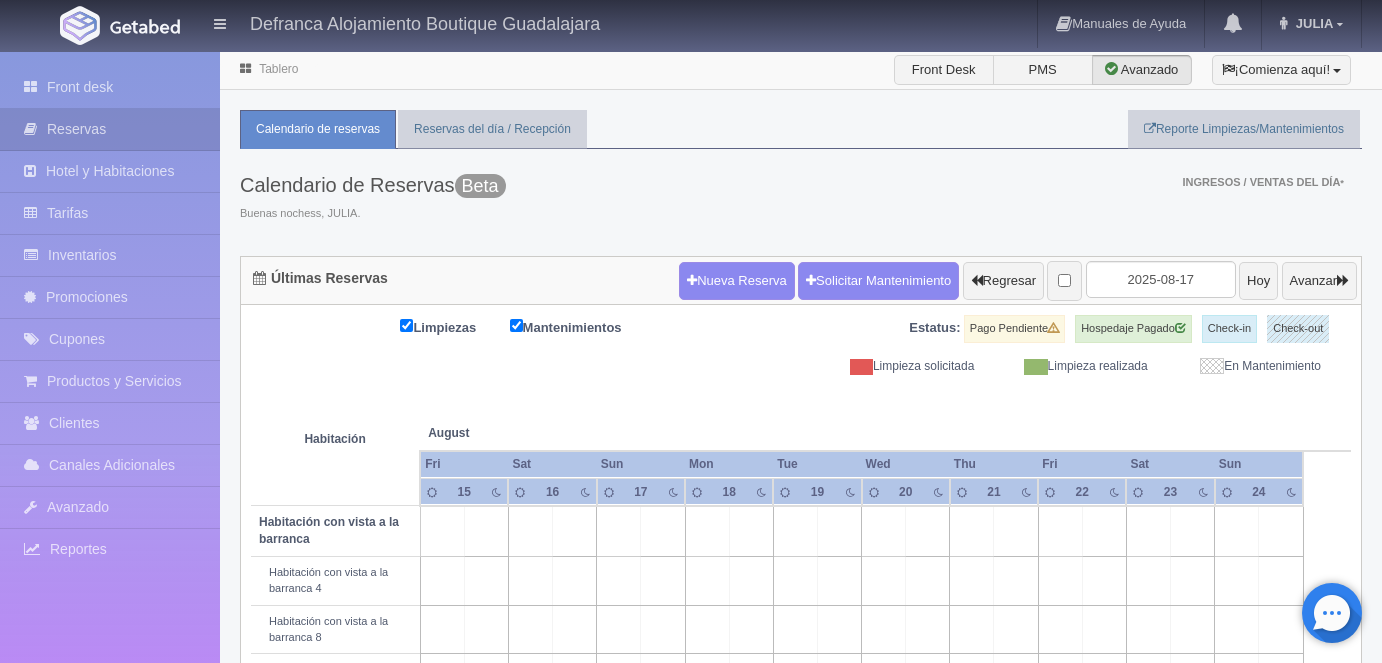 scroll, scrollTop: 0, scrollLeft: 0, axis: both 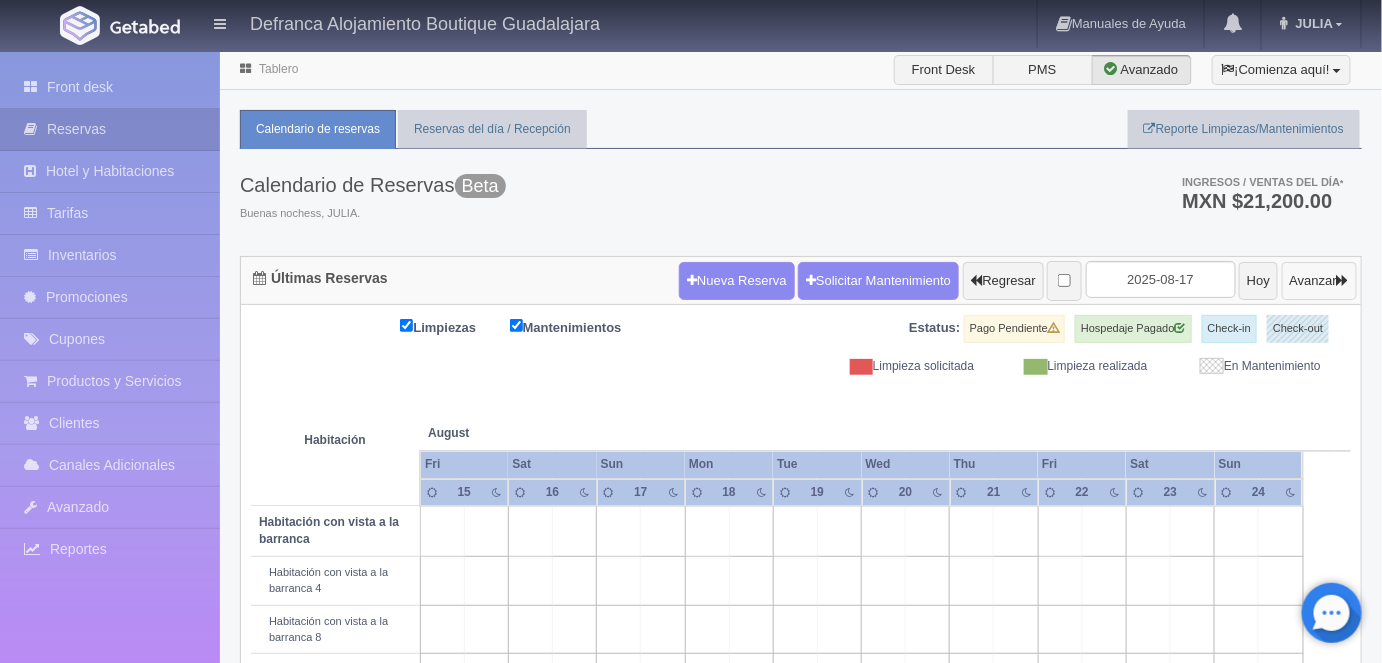click at bounding box center [1343, 280] 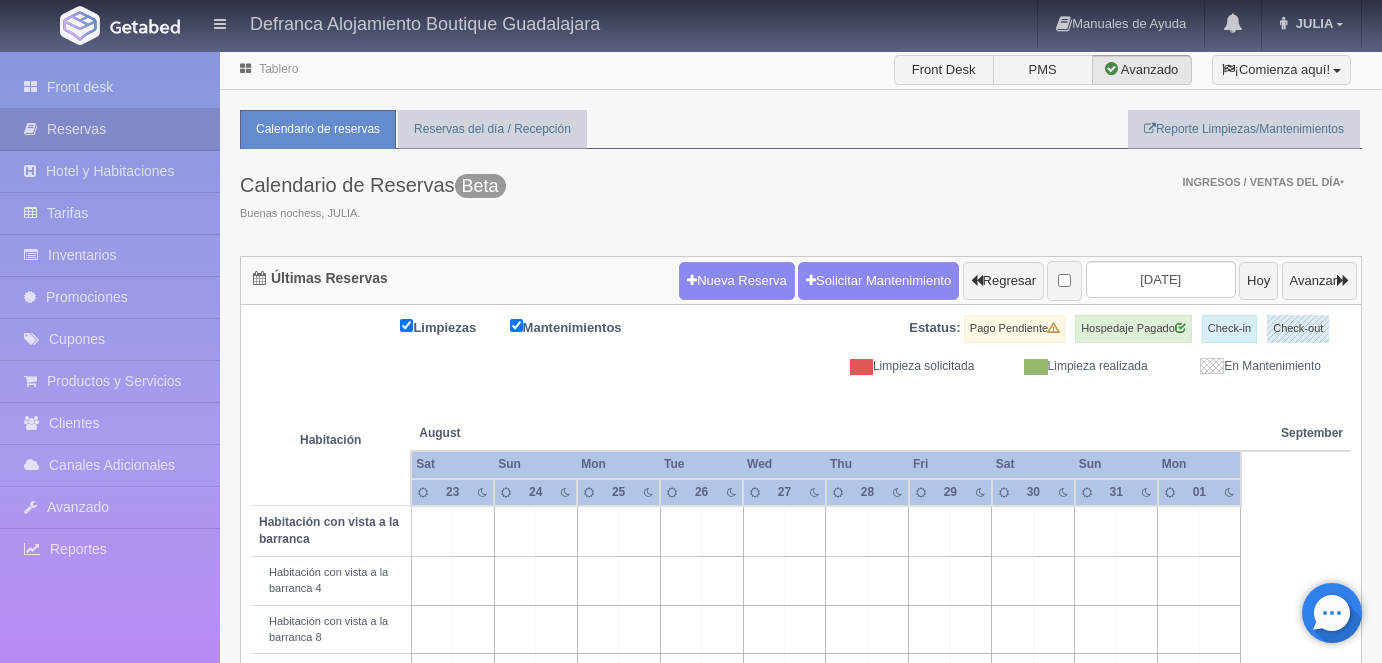 scroll, scrollTop: 0, scrollLeft: 0, axis: both 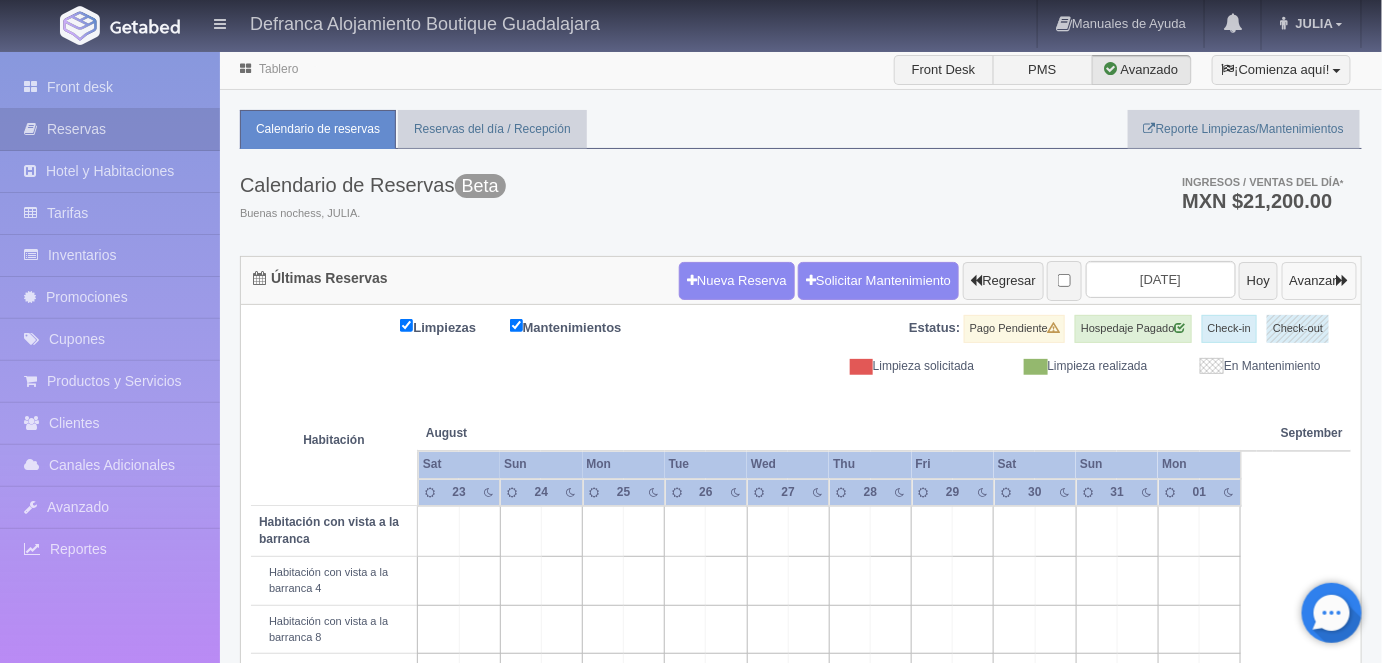 click at bounding box center [1343, 280] 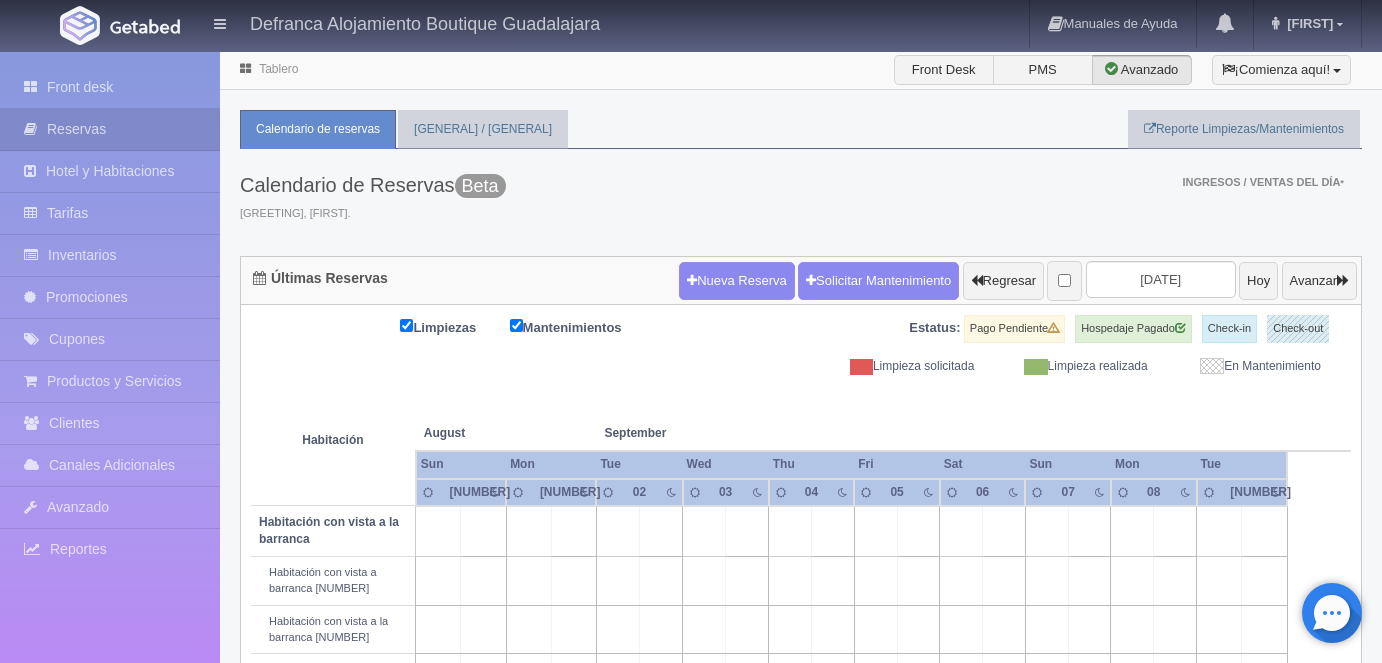 scroll, scrollTop: 0, scrollLeft: 0, axis: both 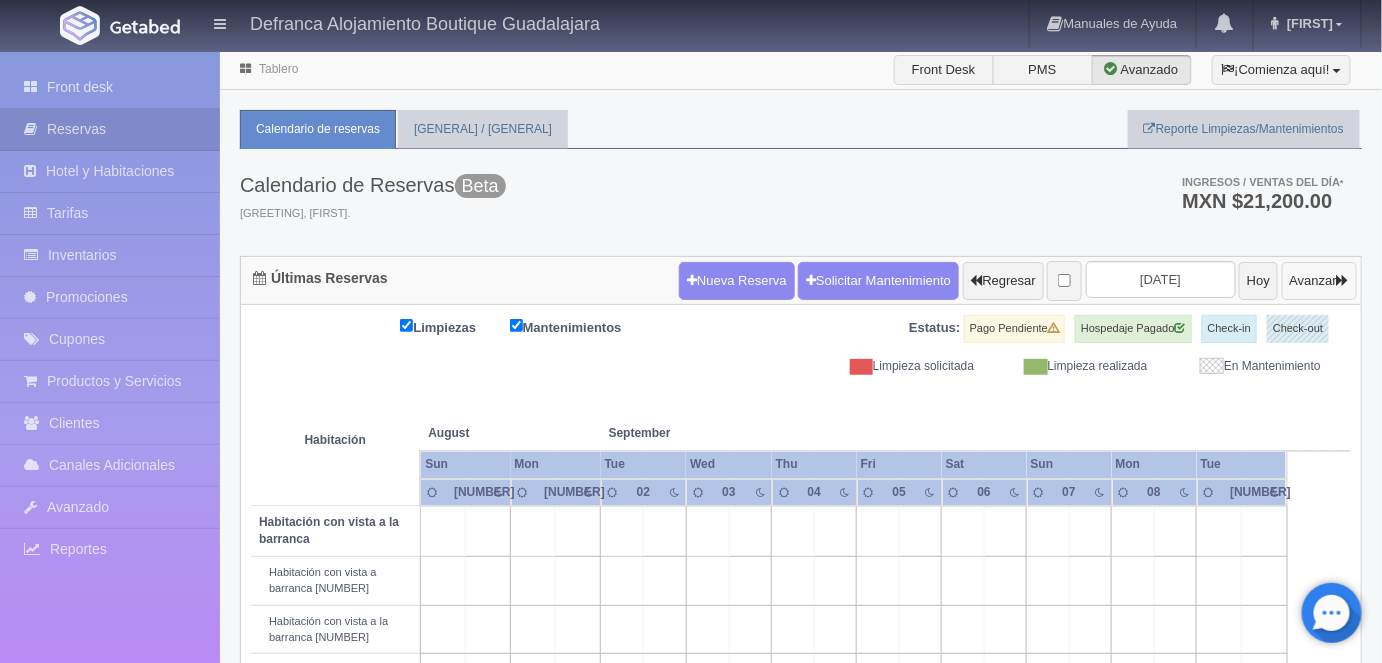 click on "Avanzar" at bounding box center (1319, 281) 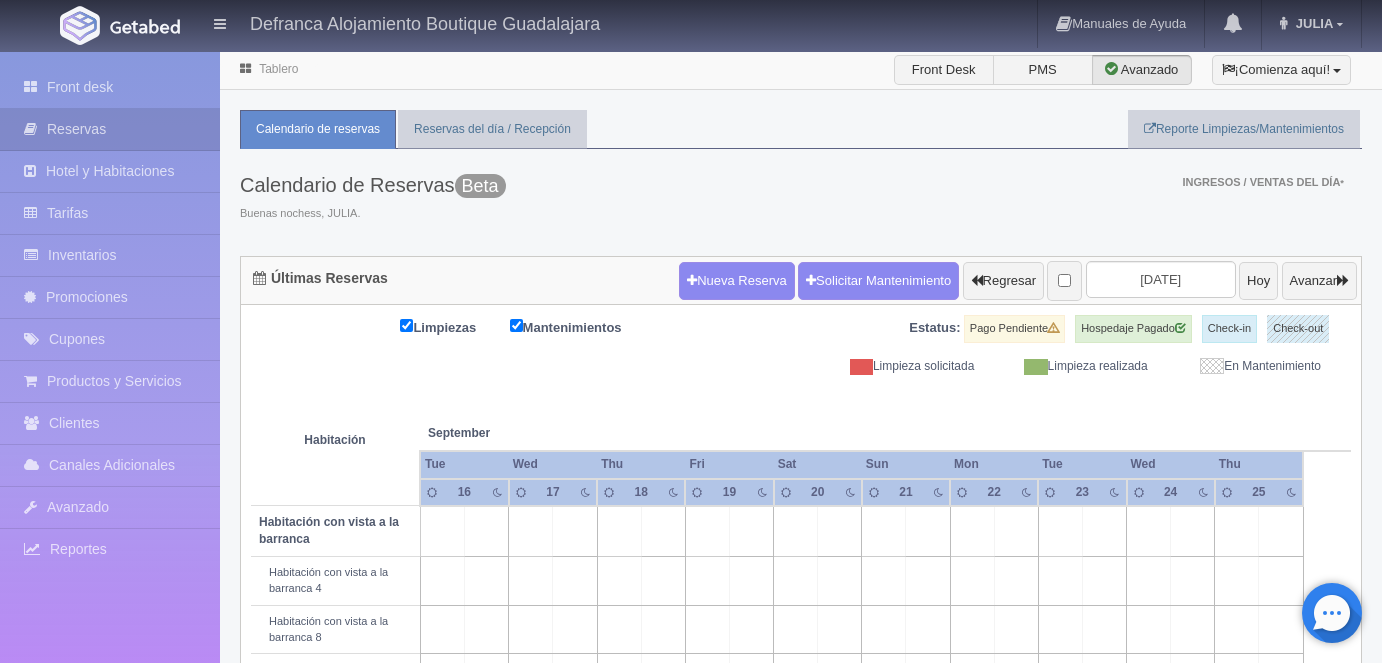scroll, scrollTop: 0, scrollLeft: 0, axis: both 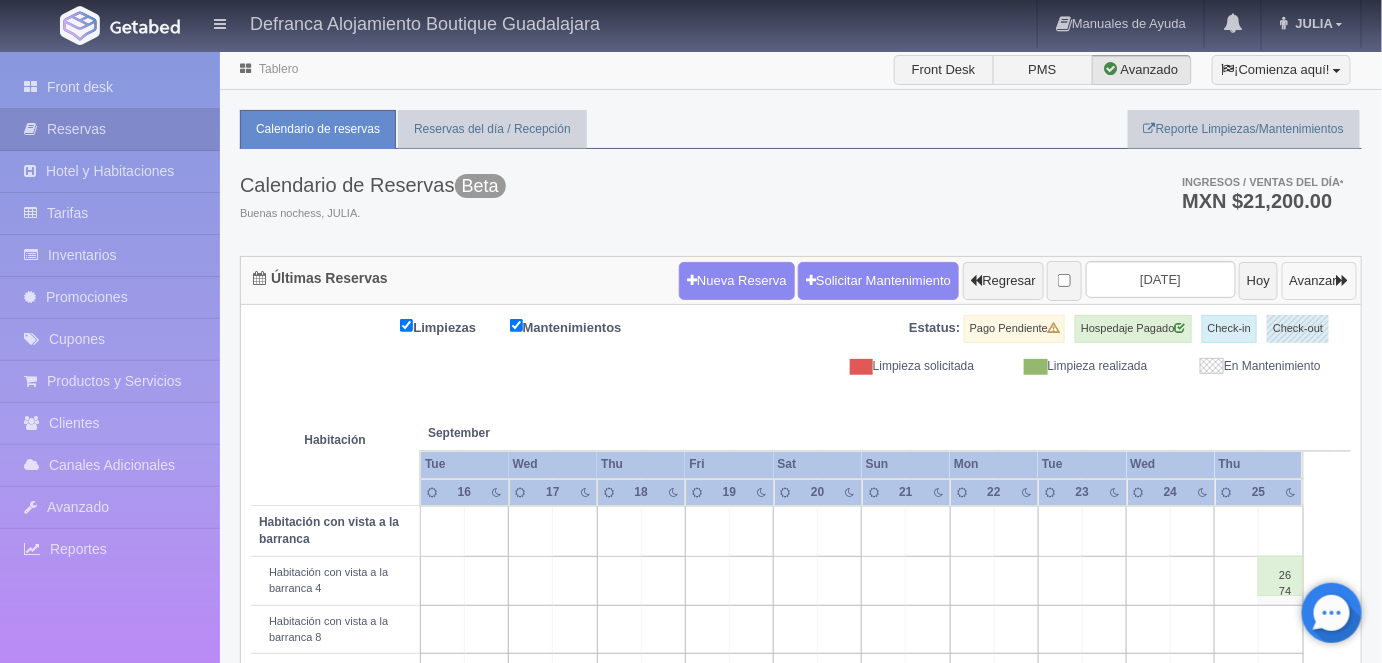 click on "Avanzar" at bounding box center [1319, 281] 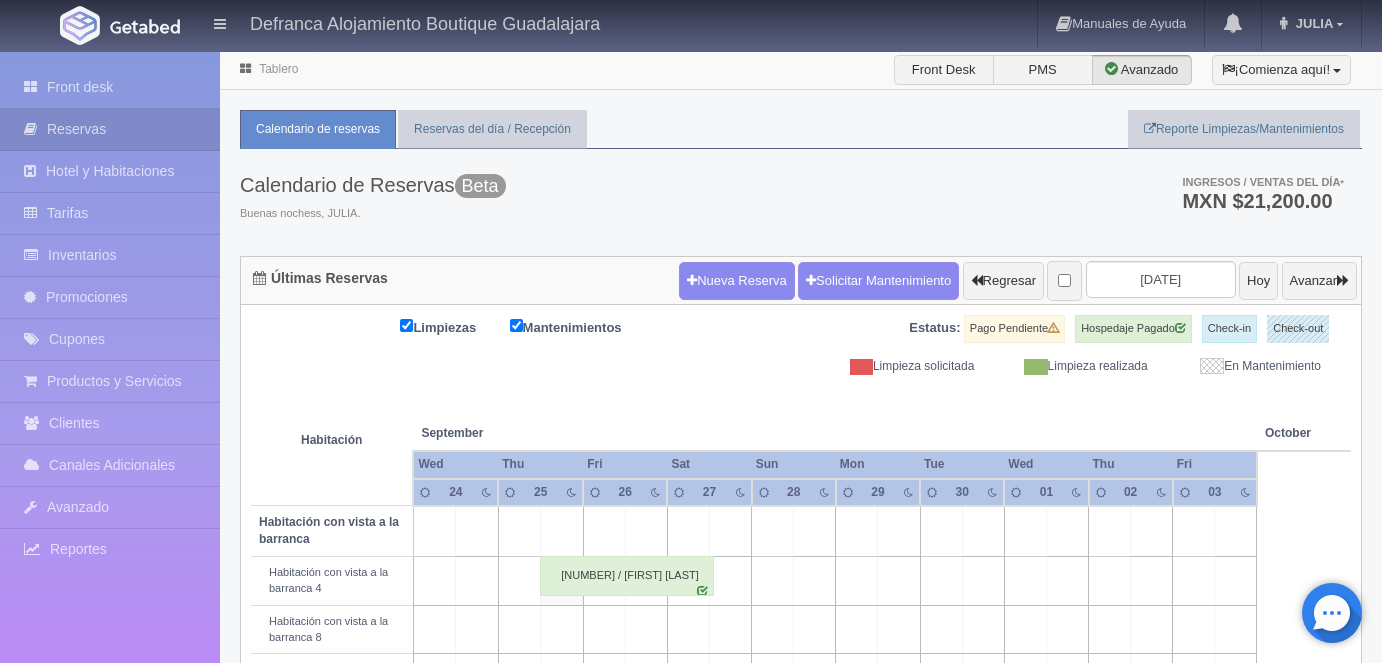 scroll, scrollTop: 0, scrollLeft: 0, axis: both 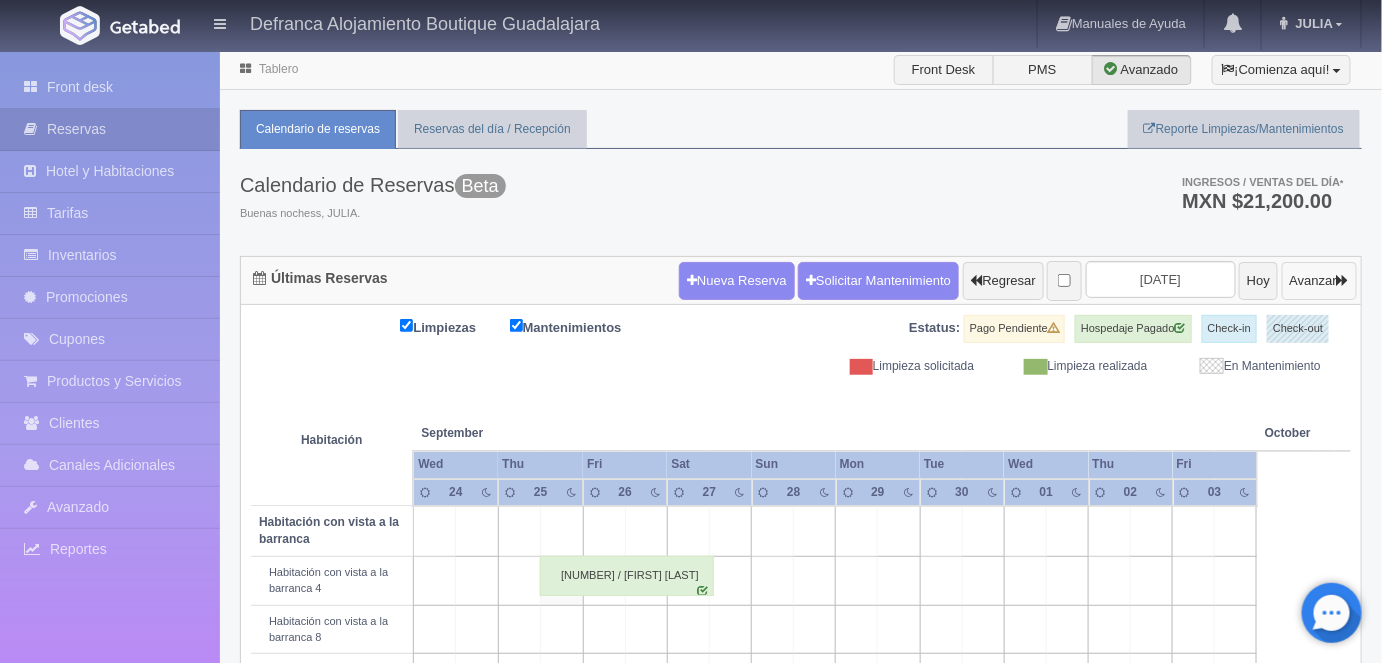 click on "Avanzar" at bounding box center [1319, 281] 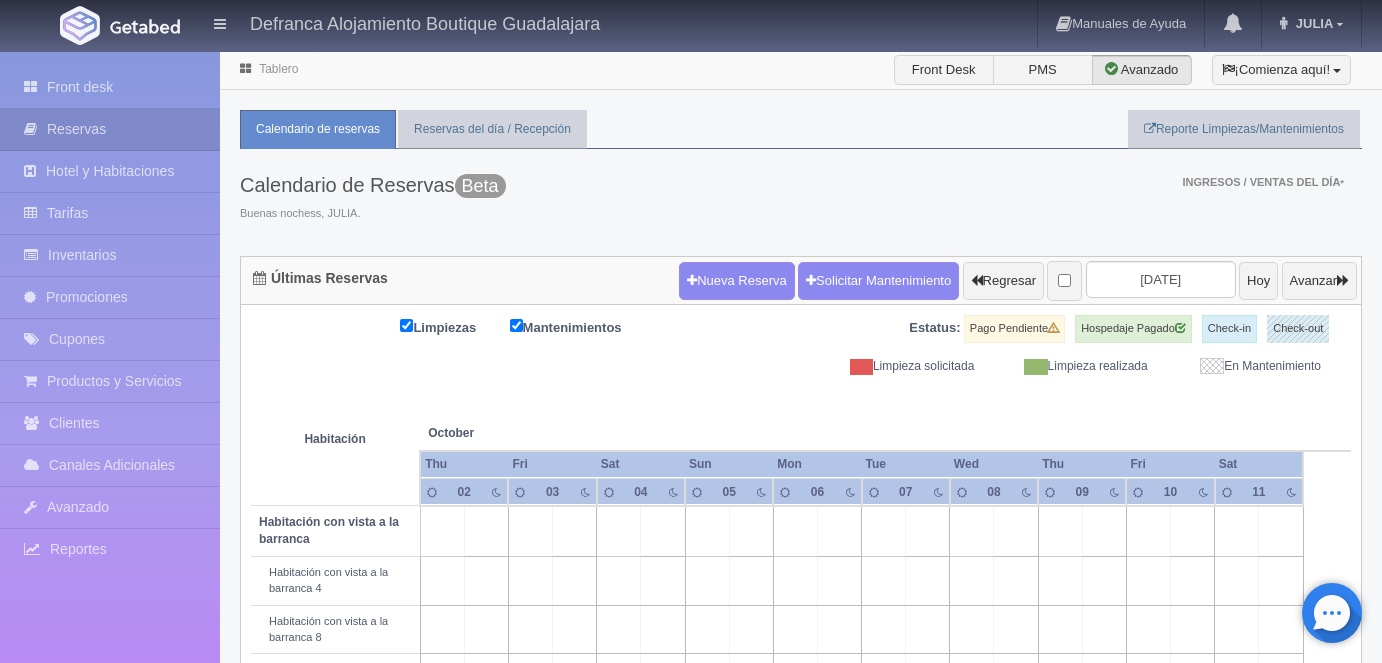 scroll, scrollTop: 0, scrollLeft: 0, axis: both 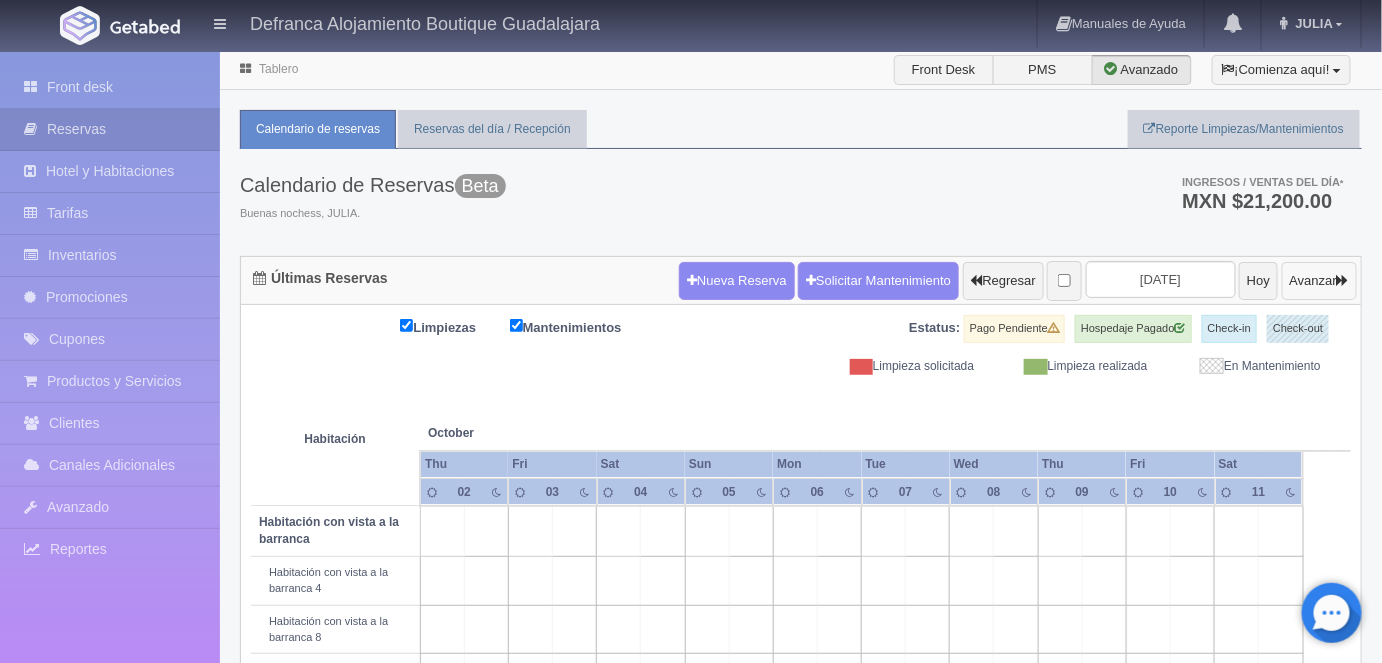 click on "Avanzar" at bounding box center [1319, 281] 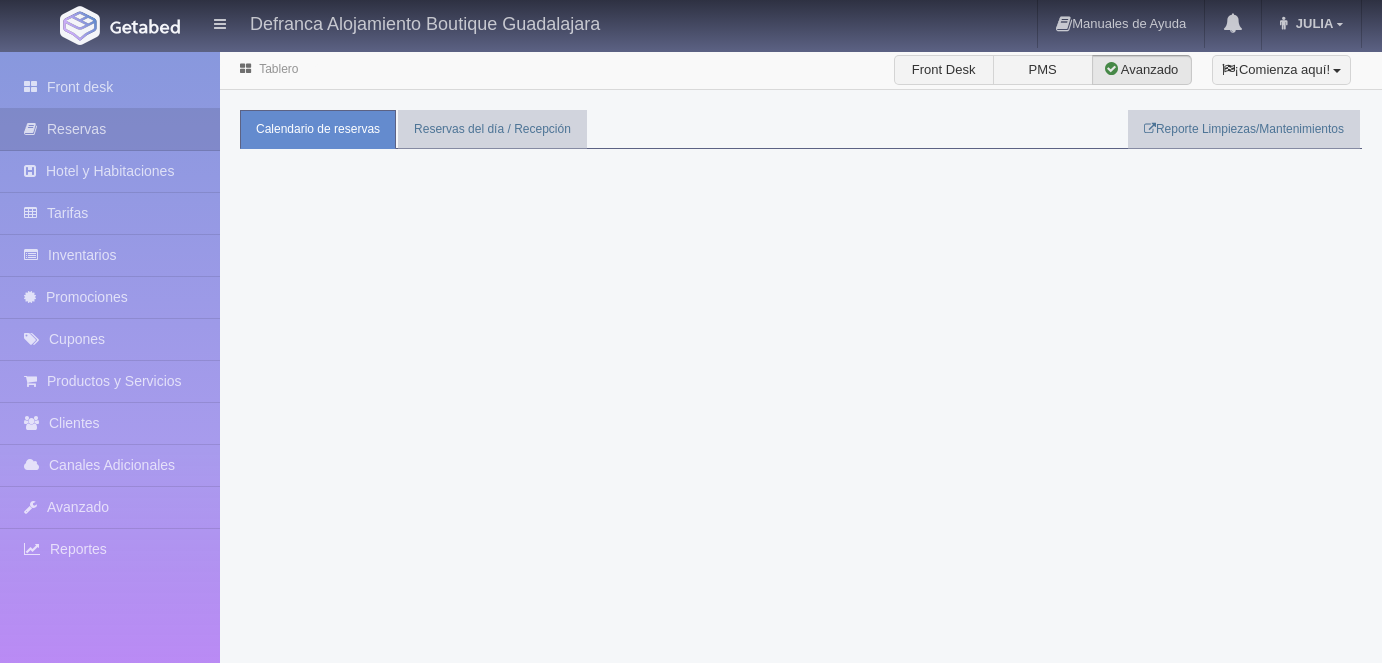 scroll, scrollTop: 0, scrollLeft: 0, axis: both 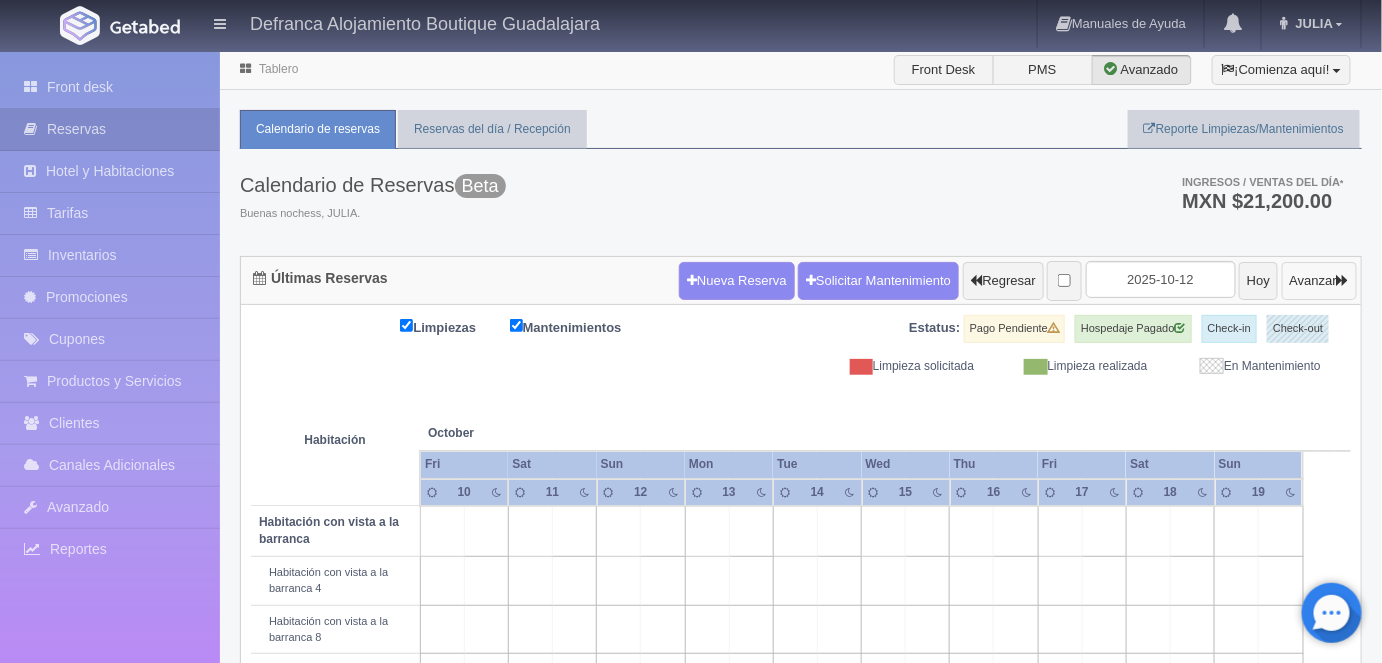 click on "Avanzar" at bounding box center [1319, 281] 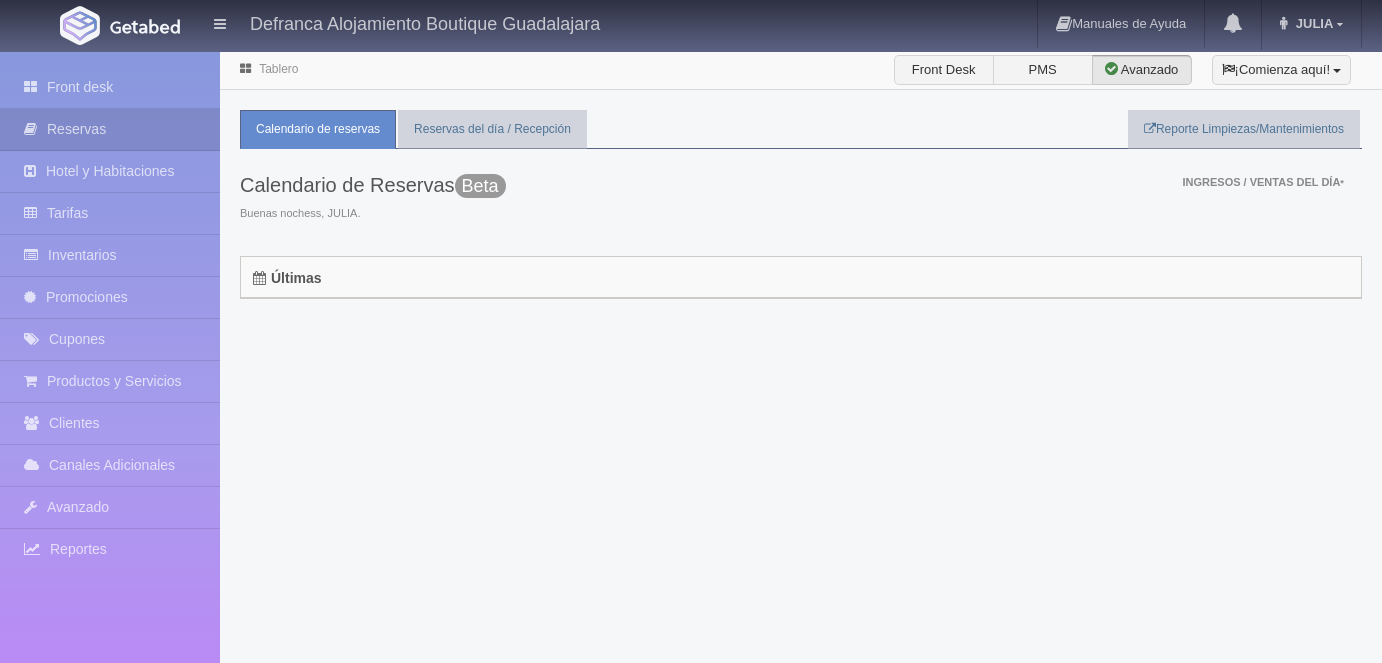 scroll, scrollTop: 0, scrollLeft: 0, axis: both 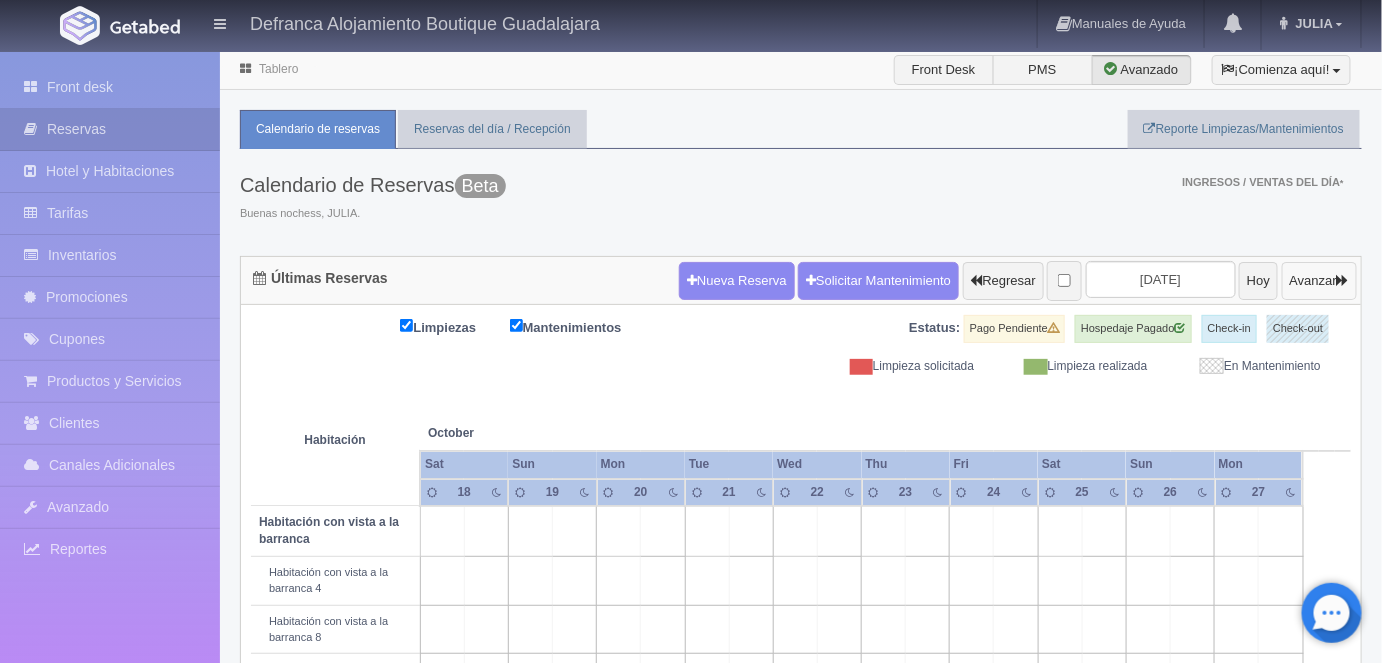 click on "Avanzar" at bounding box center [1319, 281] 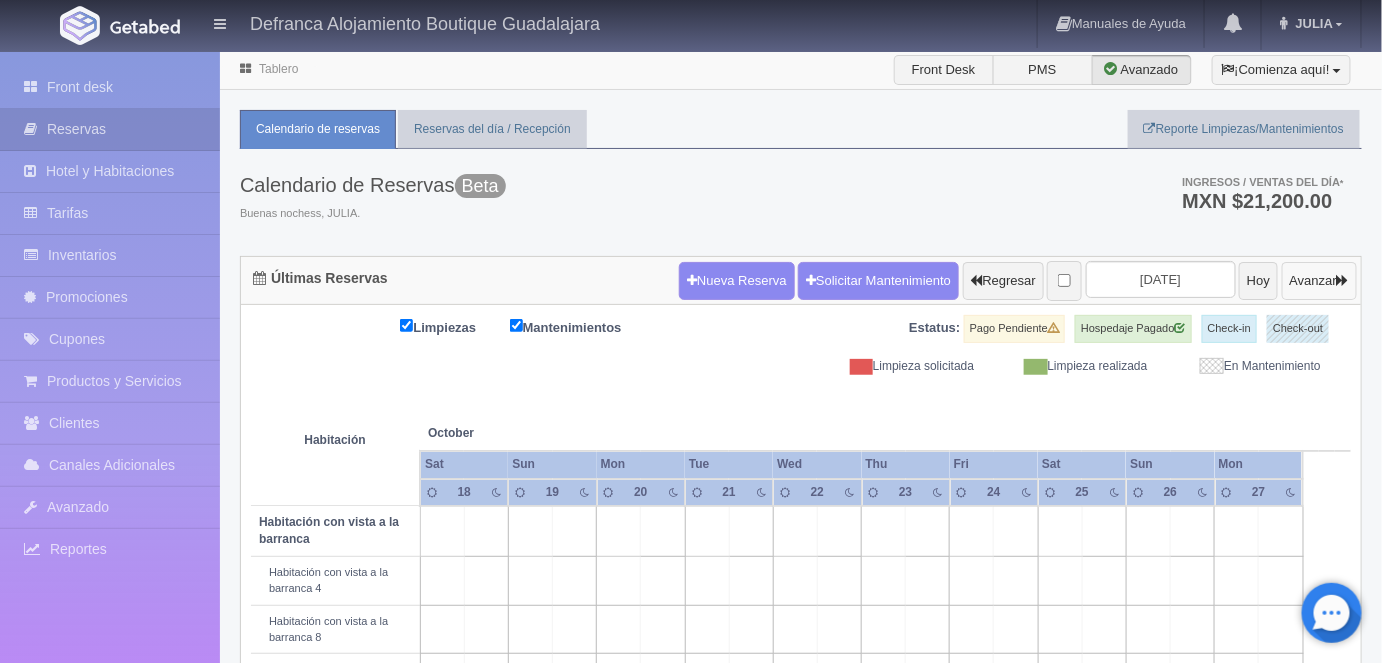 click on "Avanzar" at bounding box center (1319, 281) 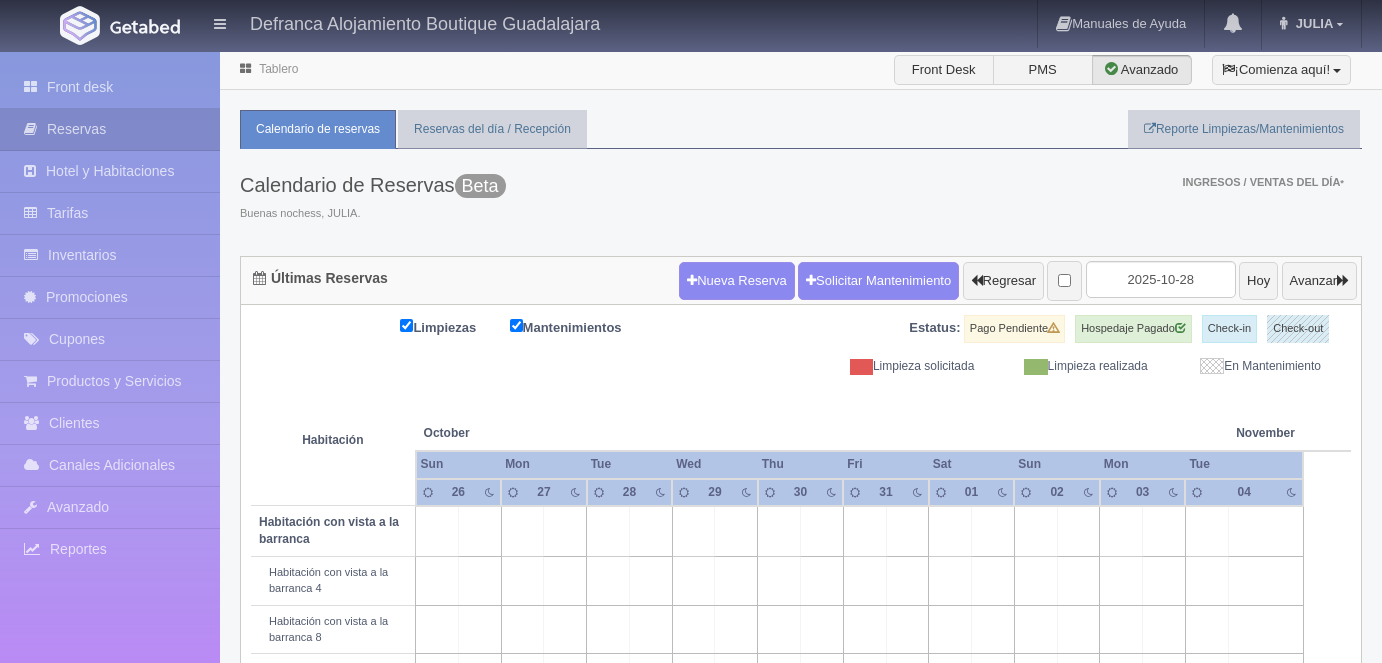 scroll, scrollTop: 0, scrollLeft: 0, axis: both 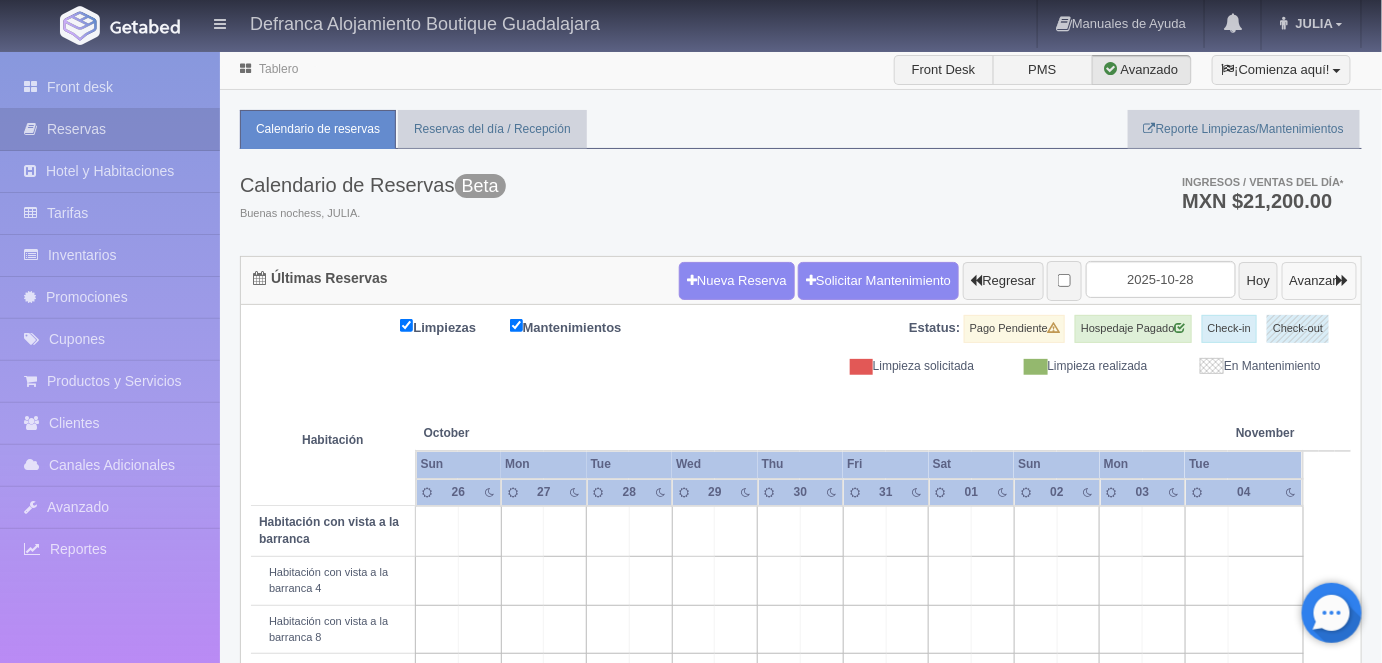 click on "Avanzar" at bounding box center (1319, 281) 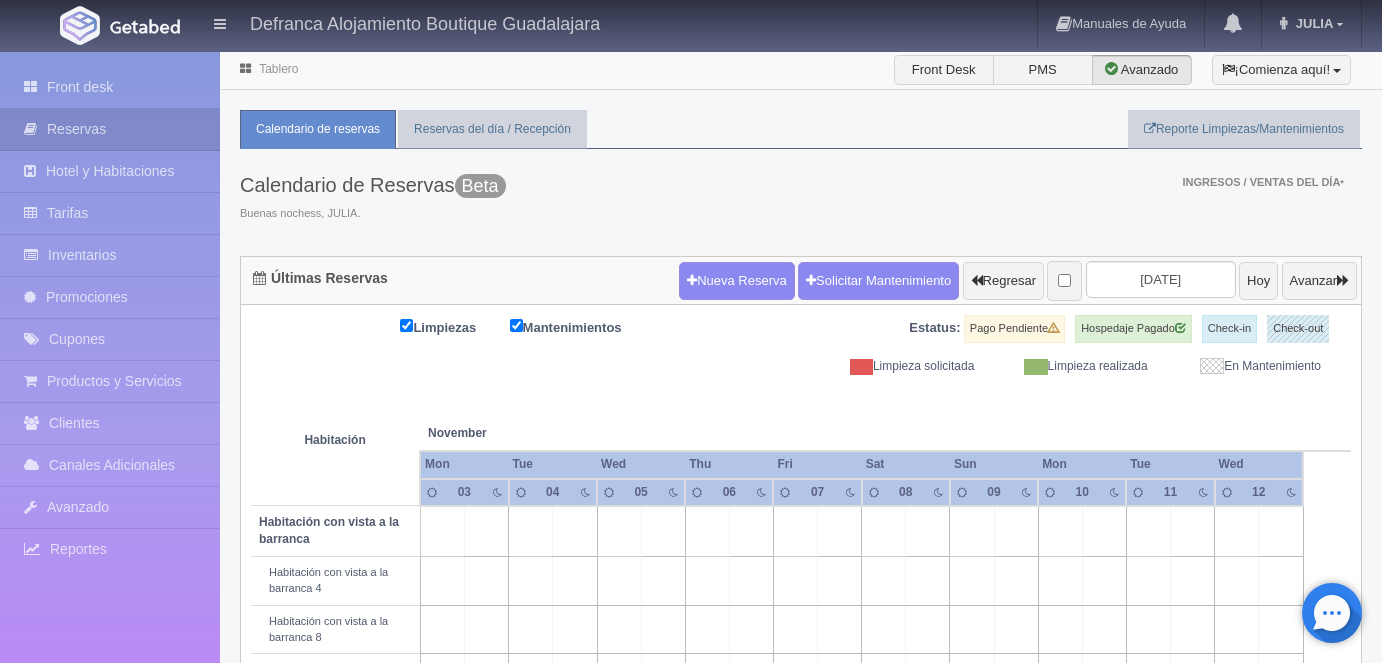 scroll, scrollTop: 0, scrollLeft: 0, axis: both 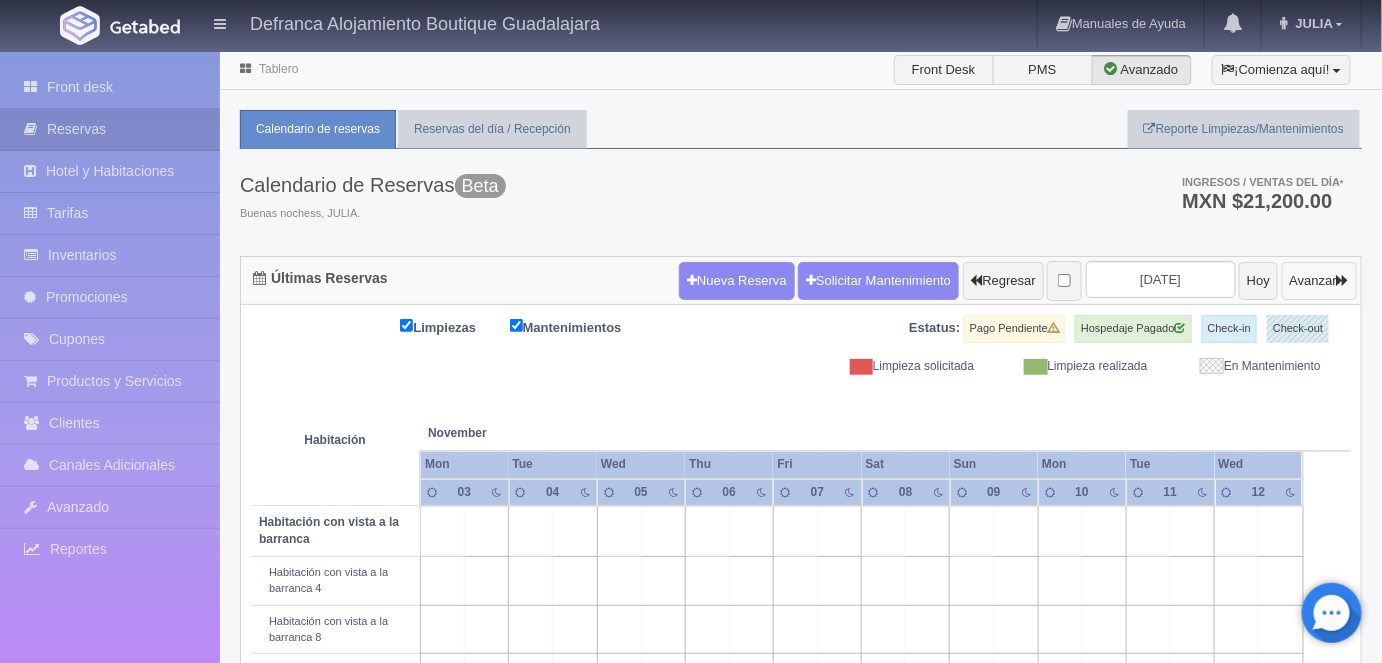 click on "Avanzar" at bounding box center (1319, 281) 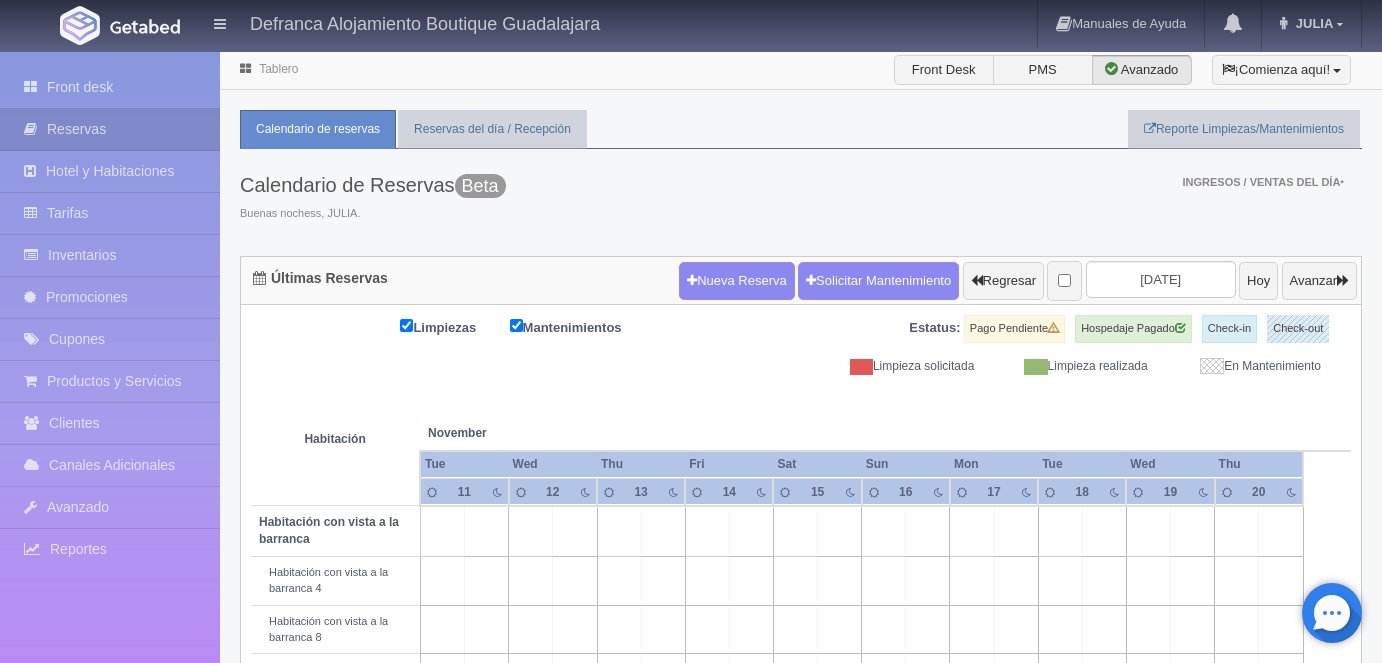 scroll, scrollTop: 0, scrollLeft: 0, axis: both 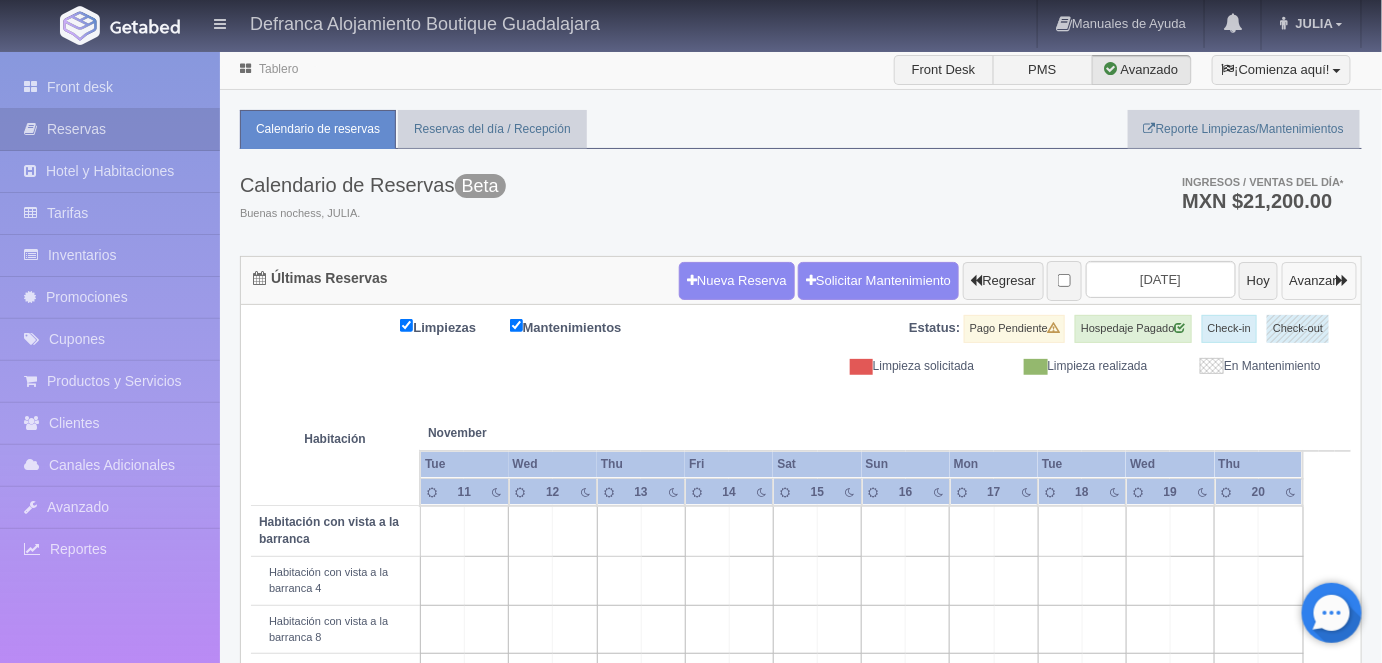 click on "Avanzar" at bounding box center (1319, 281) 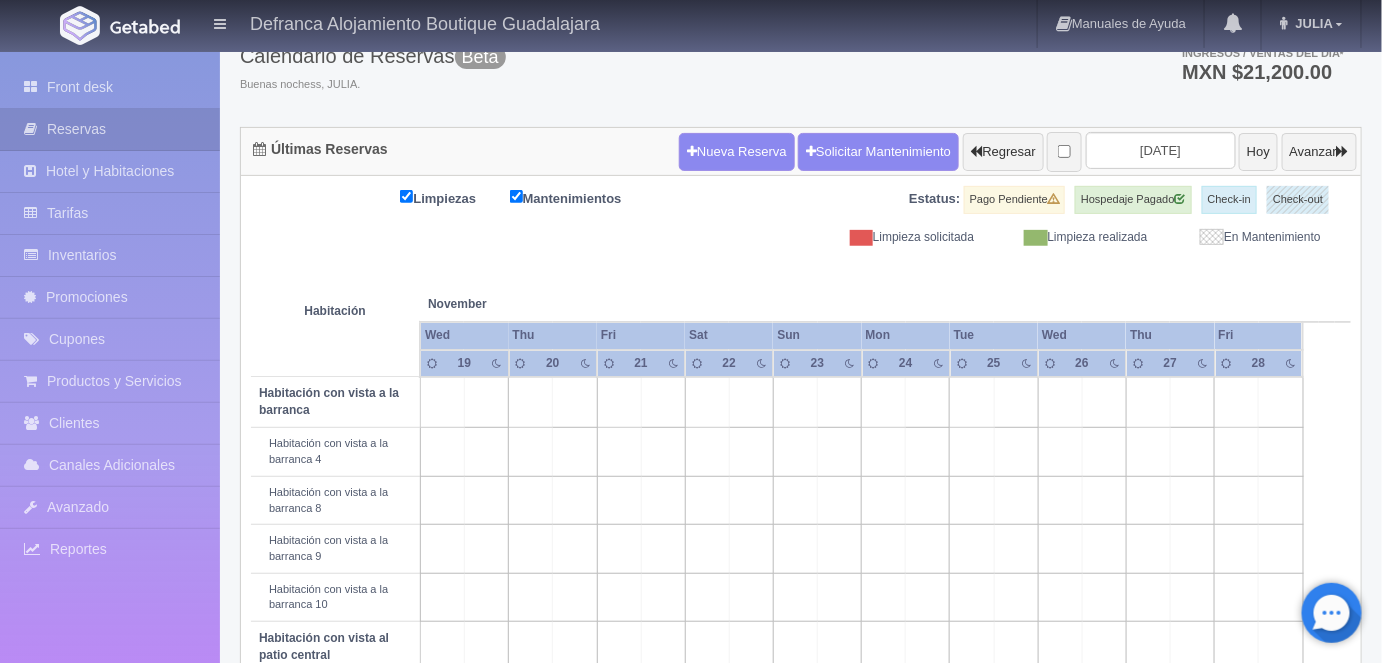 scroll, scrollTop: 130, scrollLeft: 0, axis: vertical 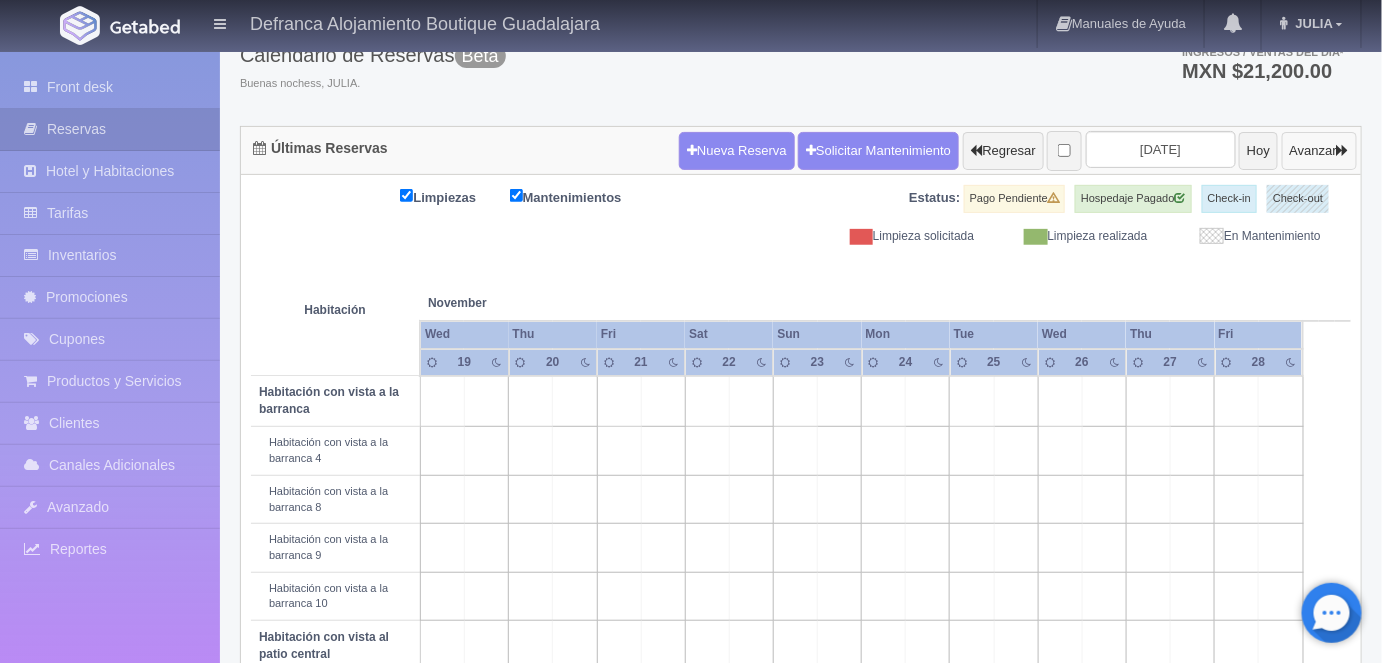 click on "Avanzar" at bounding box center [1319, 151] 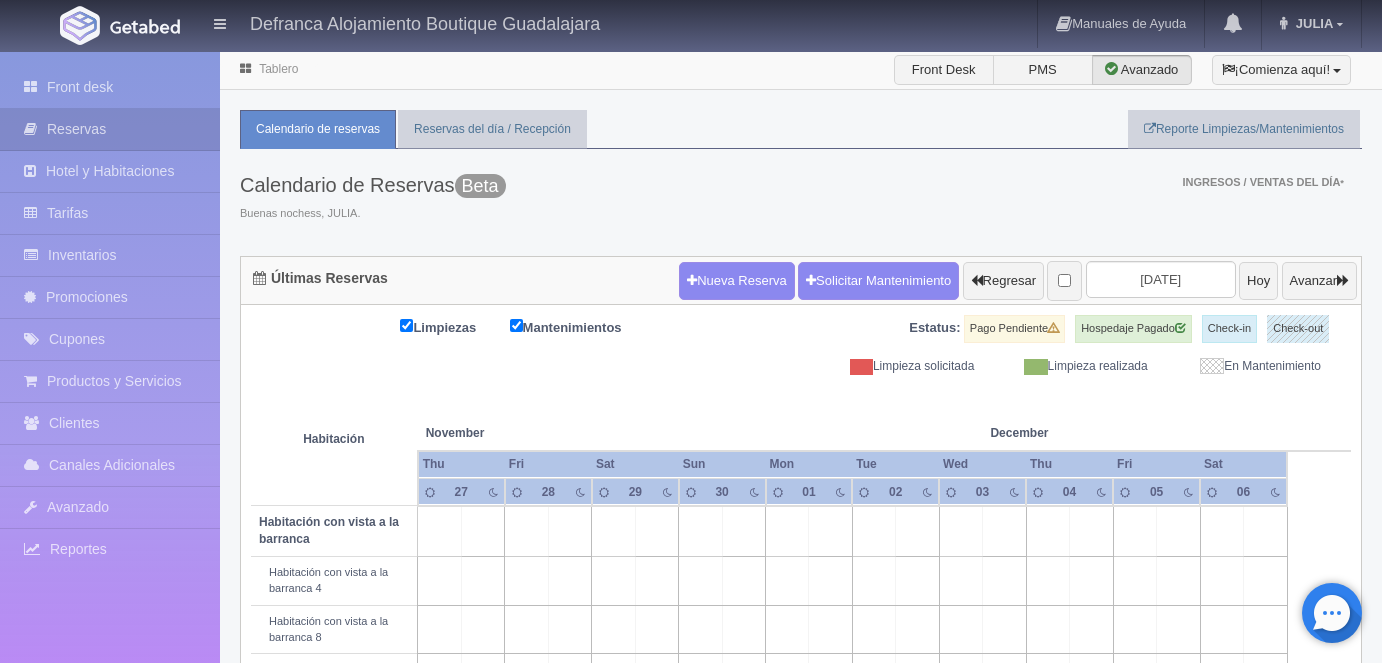 scroll, scrollTop: 0, scrollLeft: 0, axis: both 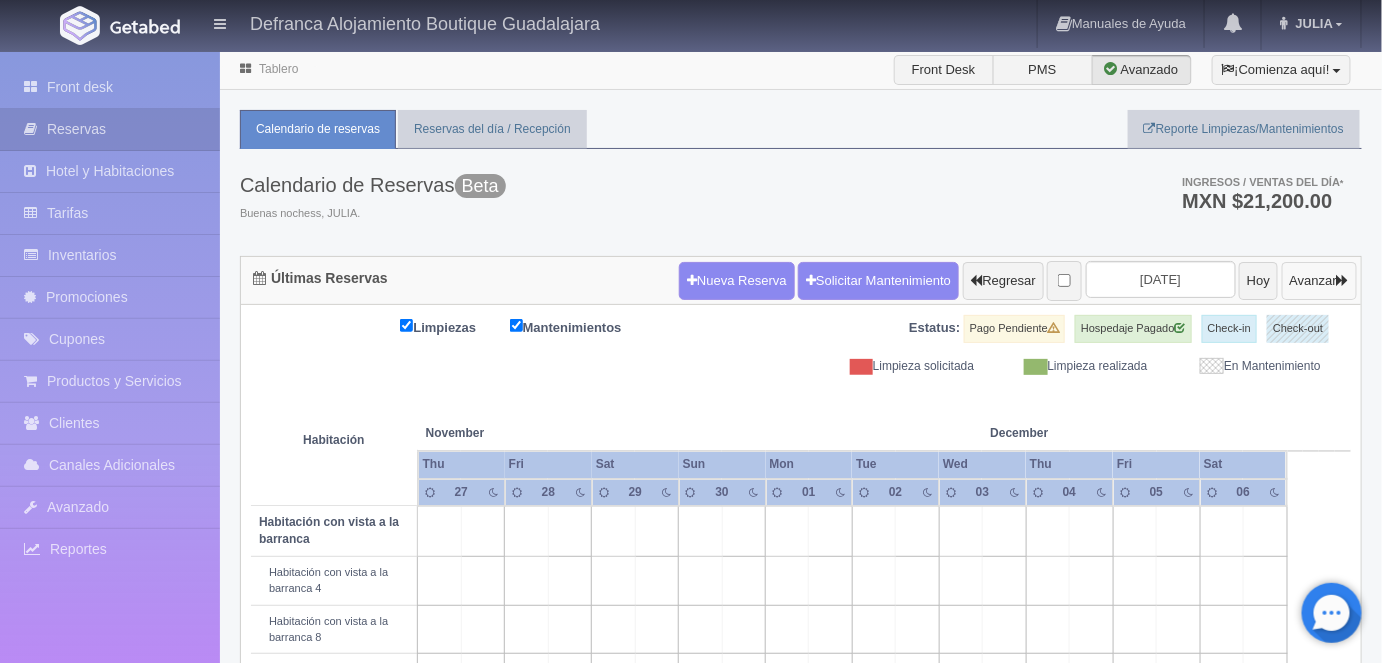 click on "Avanzar" at bounding box center [1319, 281] 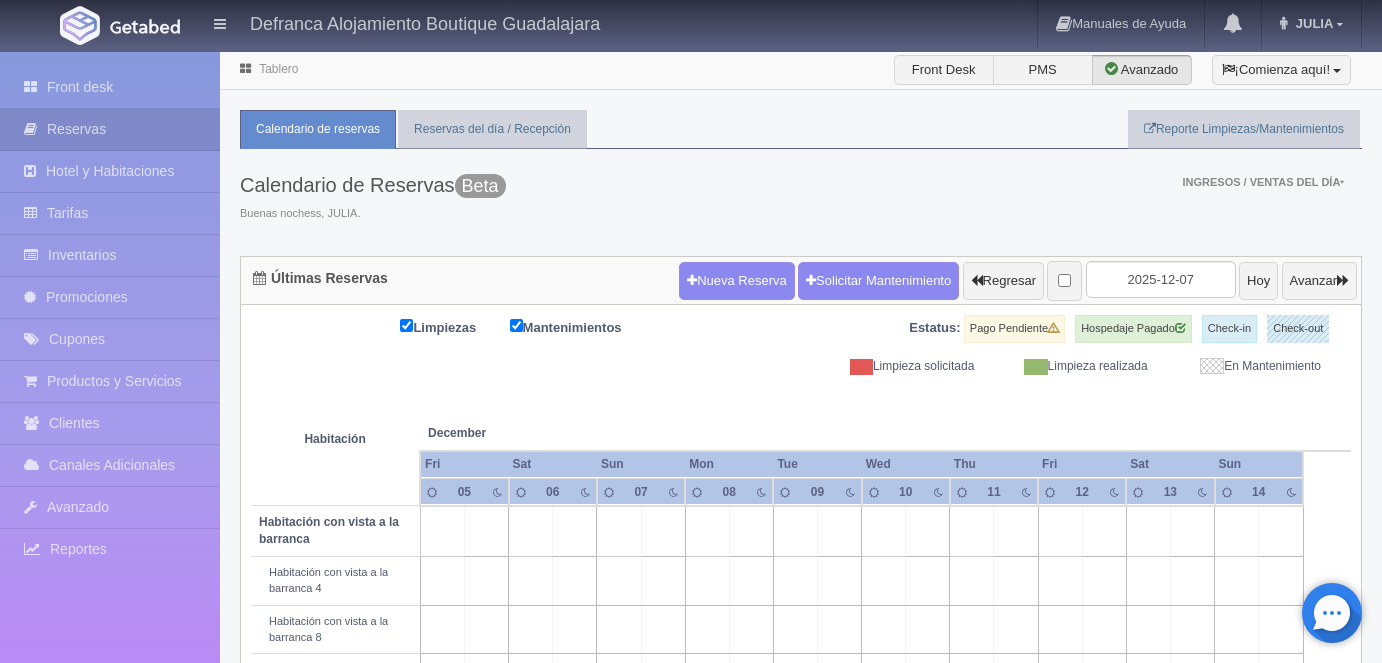 scroll, scrollTop: 0, scrollLeft: 0, axis: both 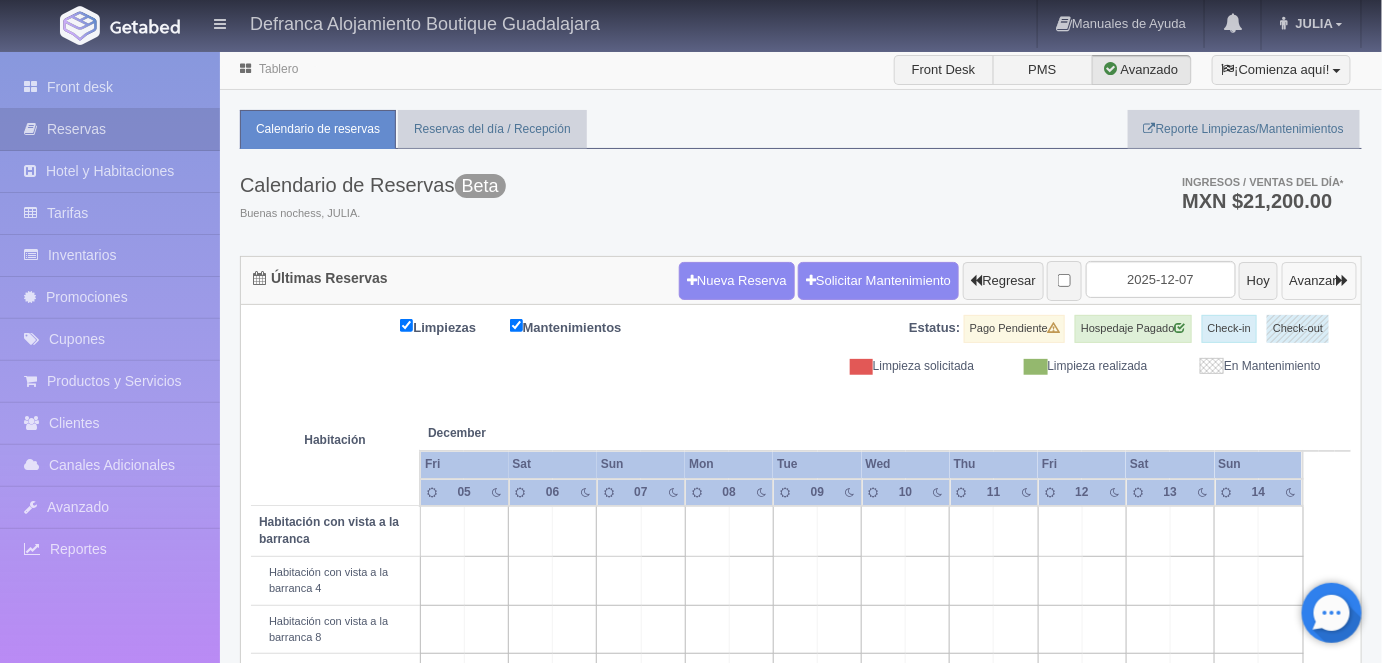 click on "Avanzar" at bounding box center (1319, 281) 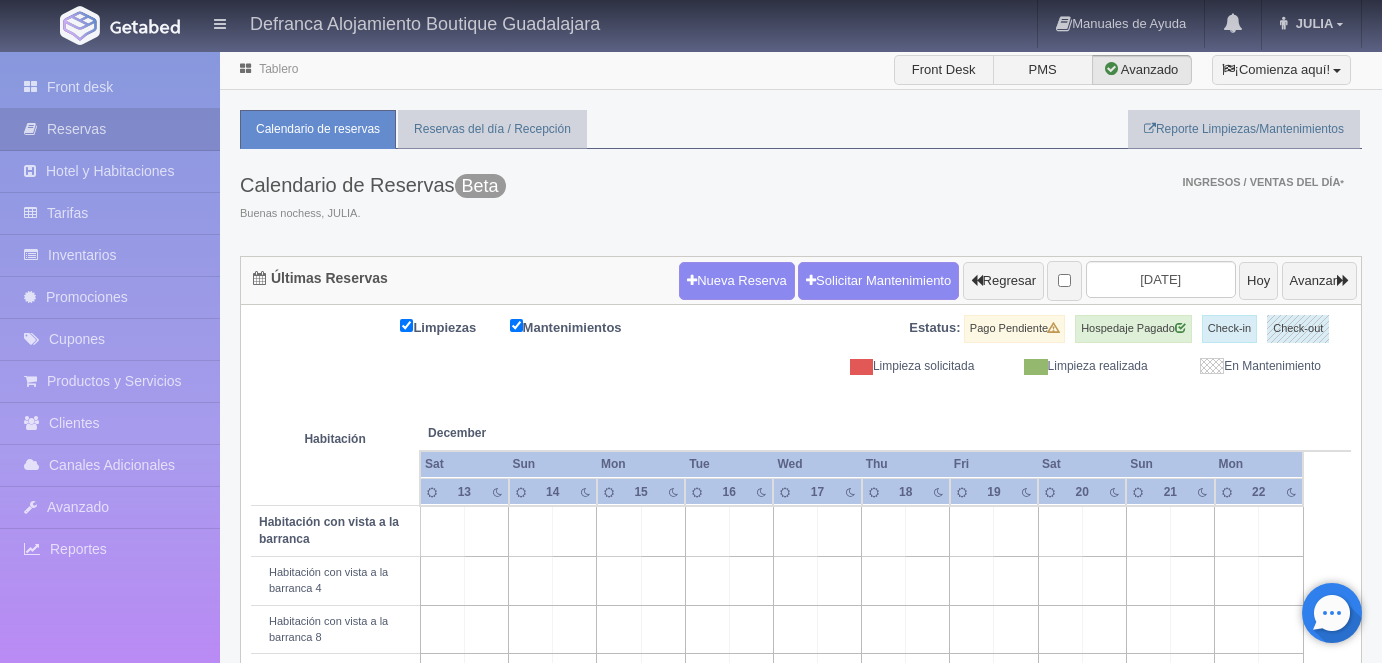 scroll, scrollTop: 0, scrollLeft: 0, axis: both 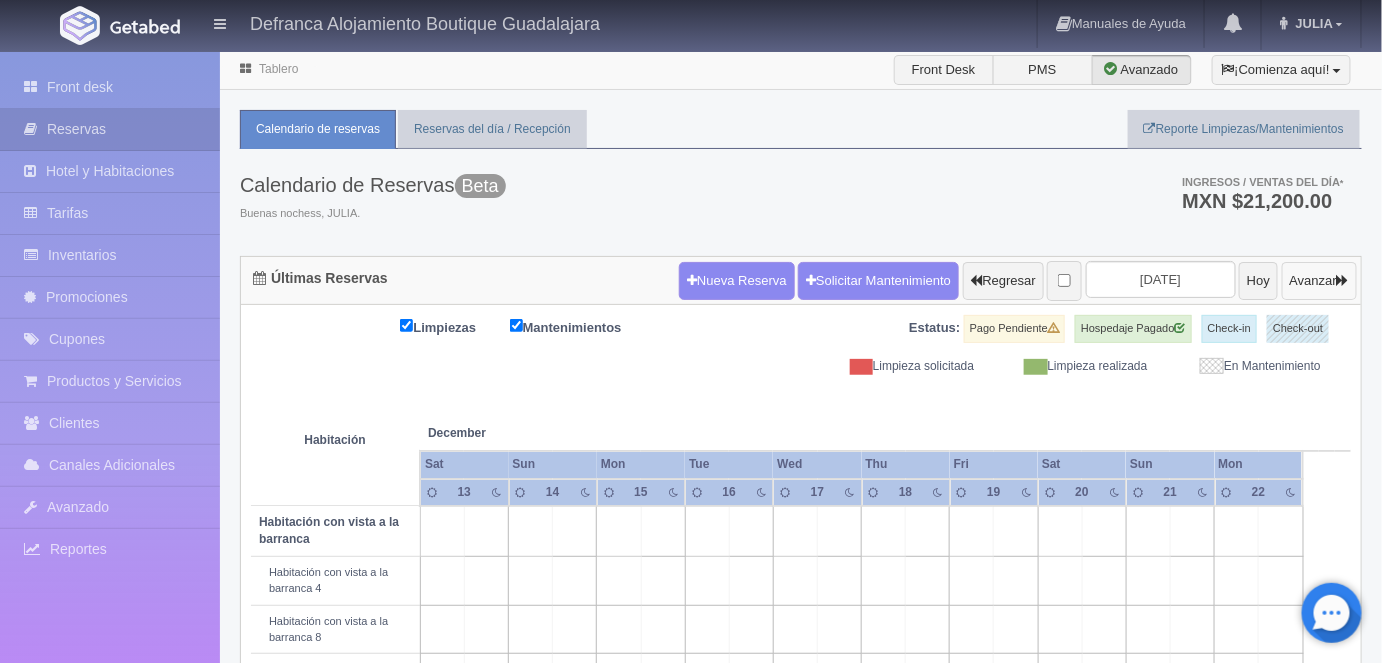 click on "Avanzar" at bounding box center [1319, 281] 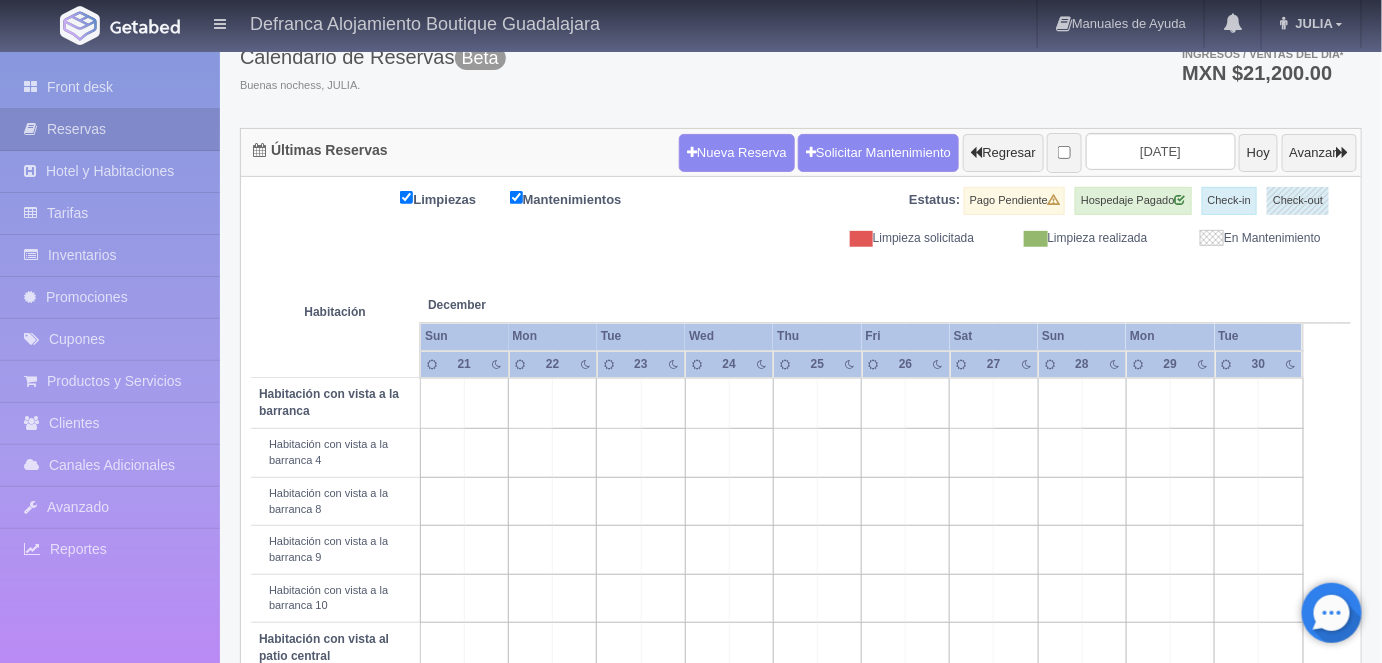 scroll, scrollTop: 0, scrollLeft: 0, axis: both 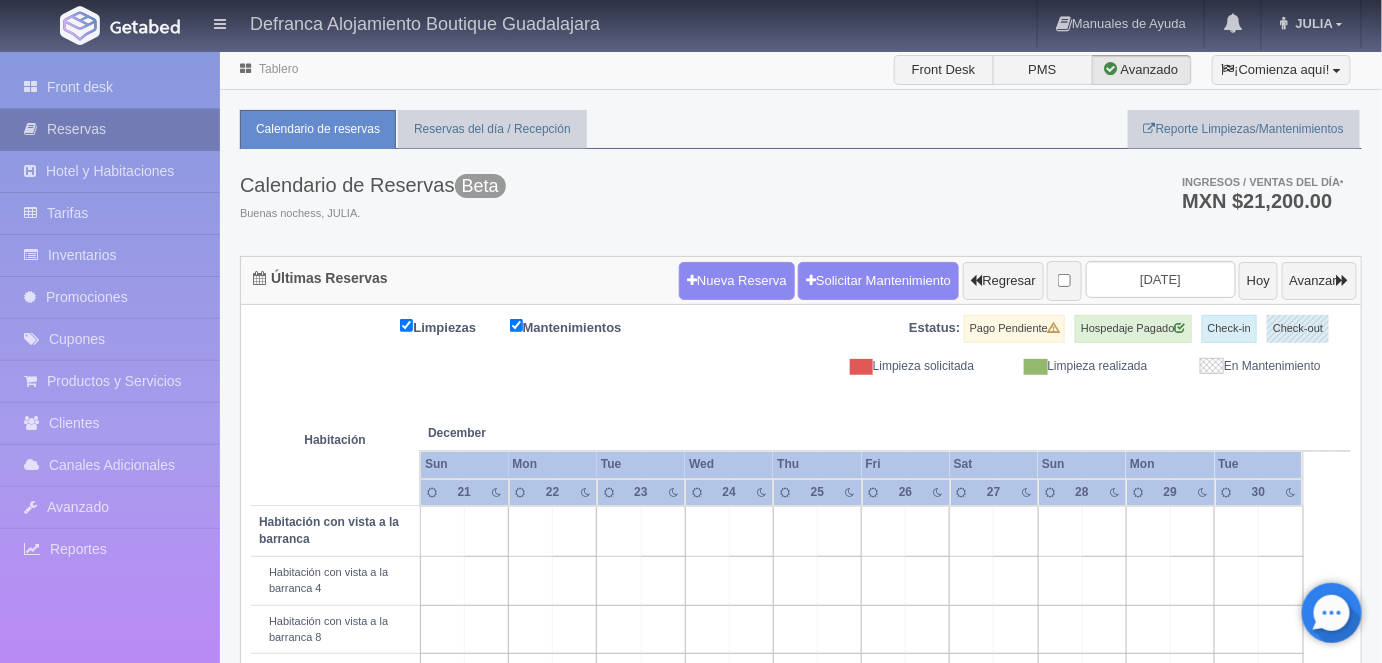 click on "Reservas" at bounding box center [110, 129] 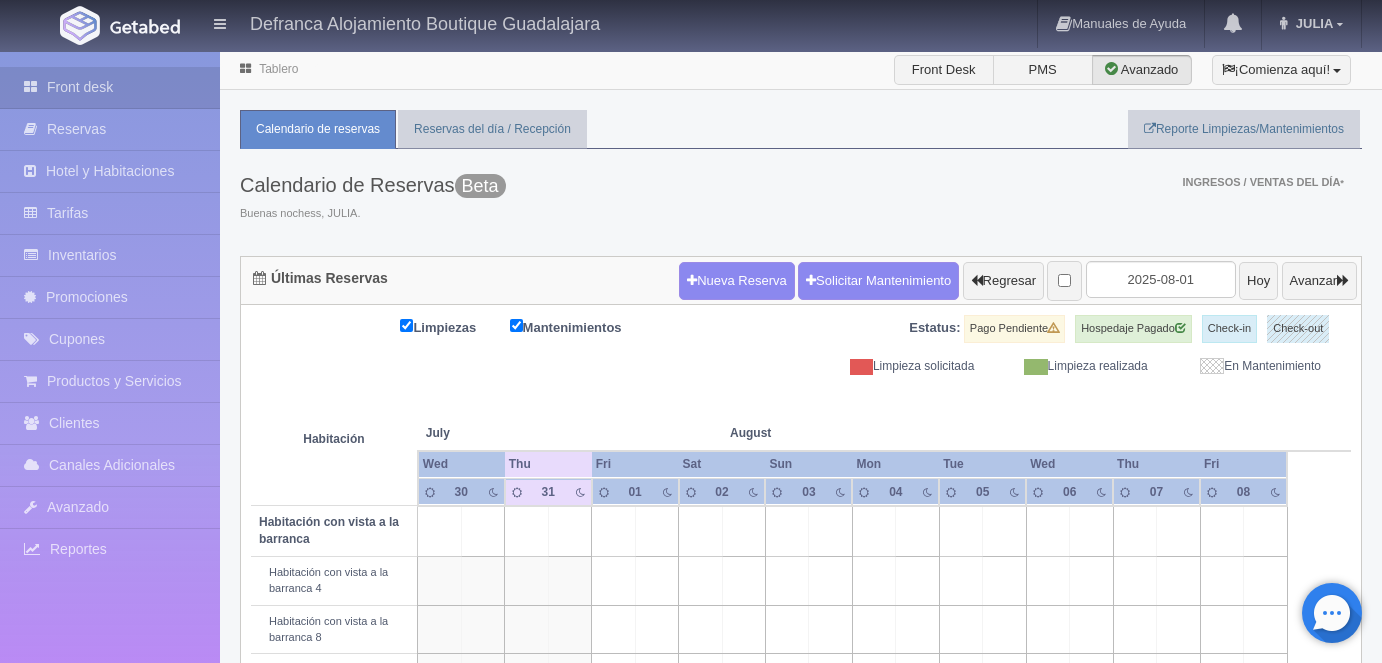 scroll, scrollTop: 0, scrollLeft: 0, axis: both 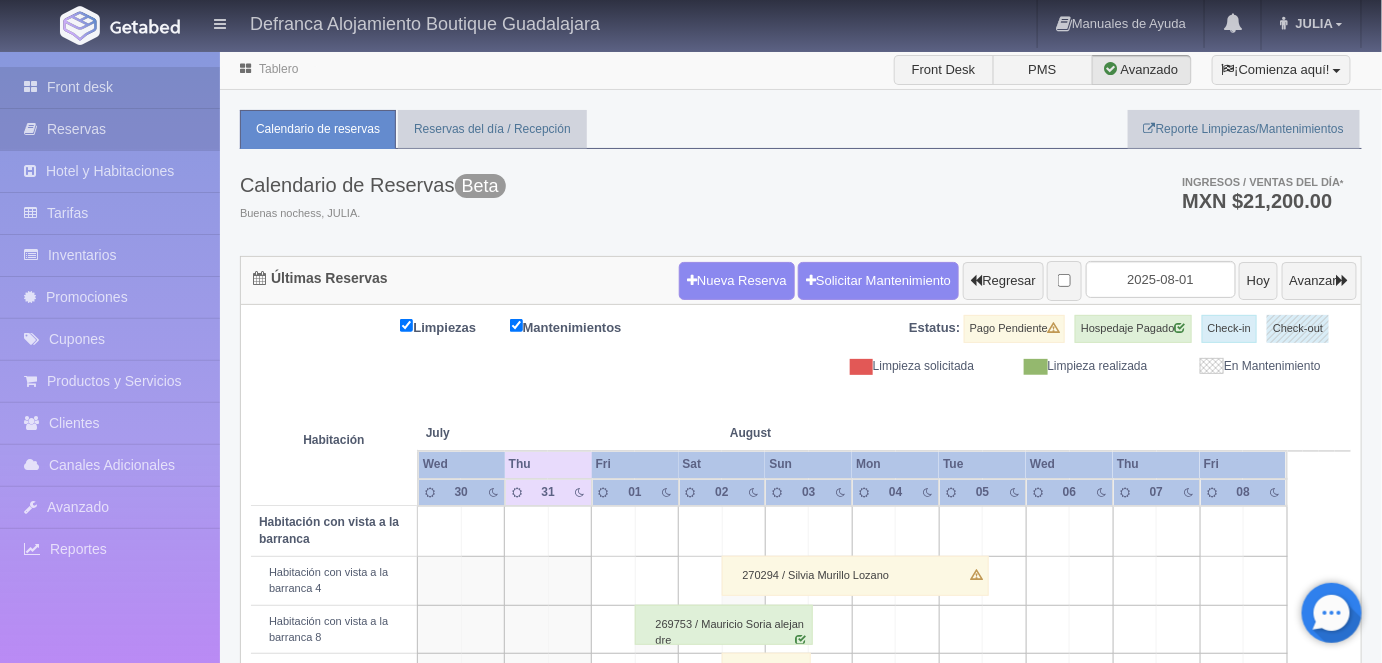 click on "Reservas" at bounding box center (110, 129) 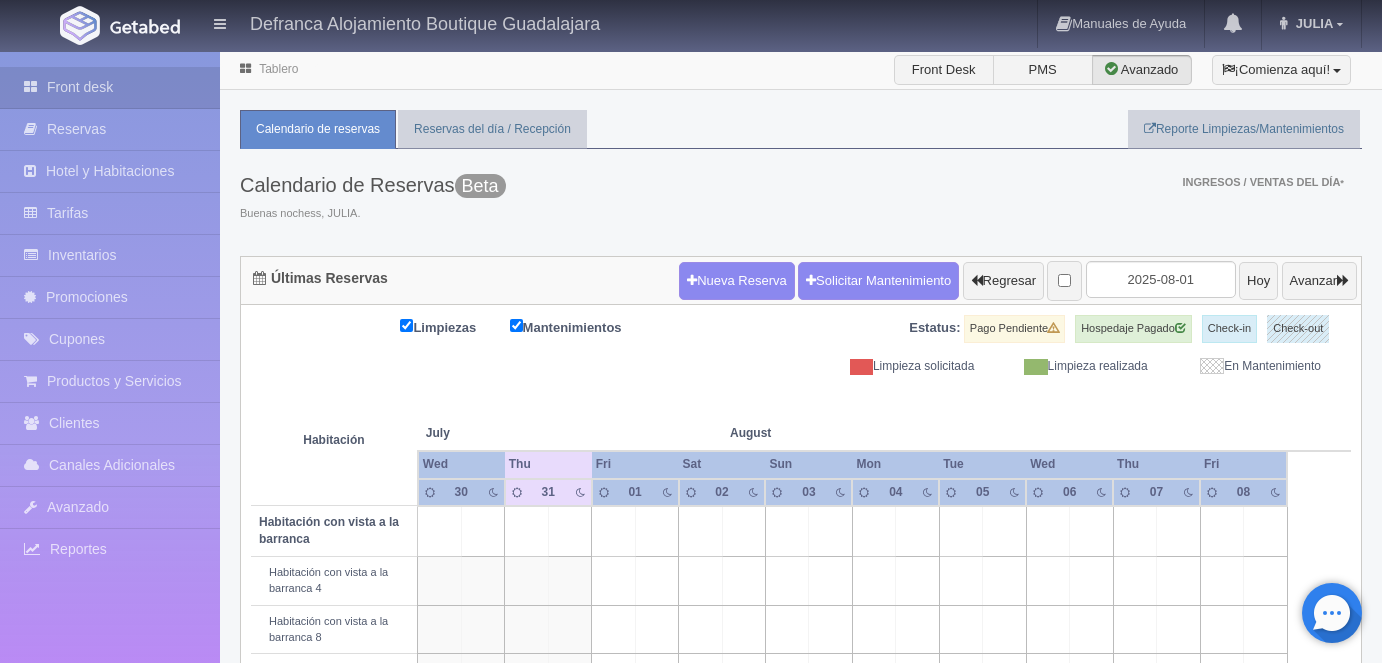 scroll, scrollTop: 0, scrollLeft: 0, axis: both 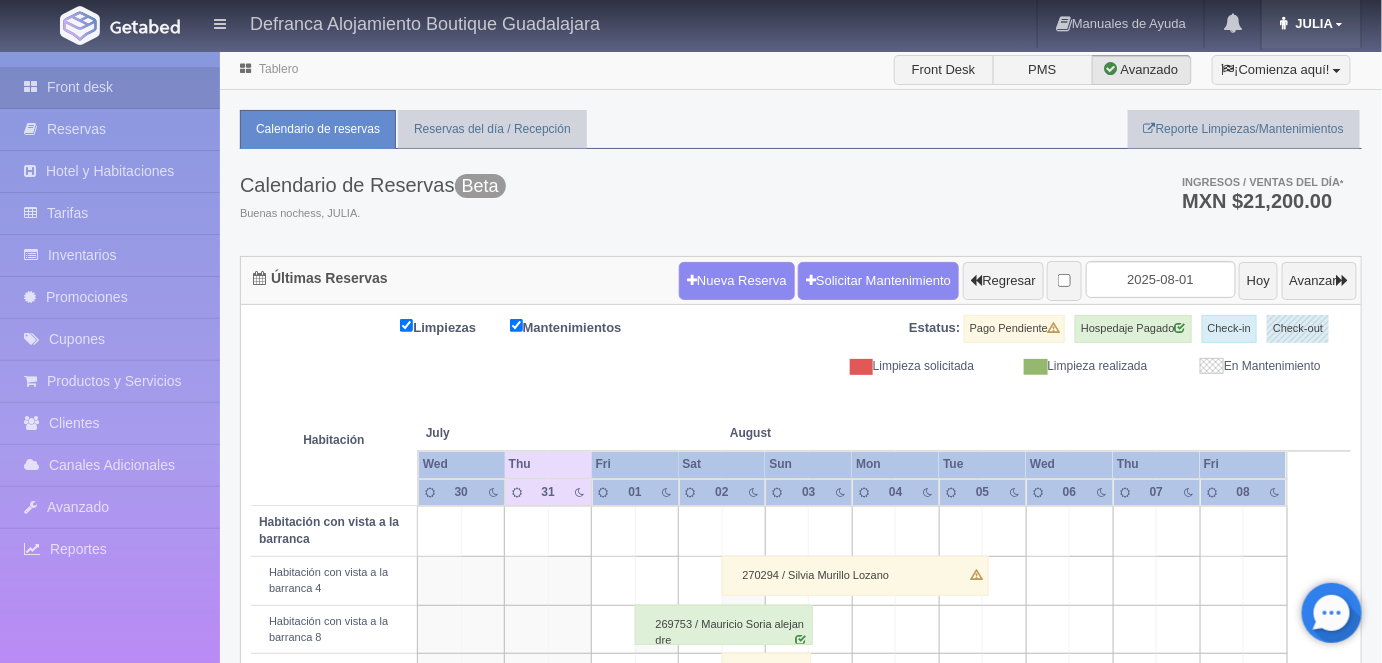 click on "JULIA" at bounding box center [1311, 24] 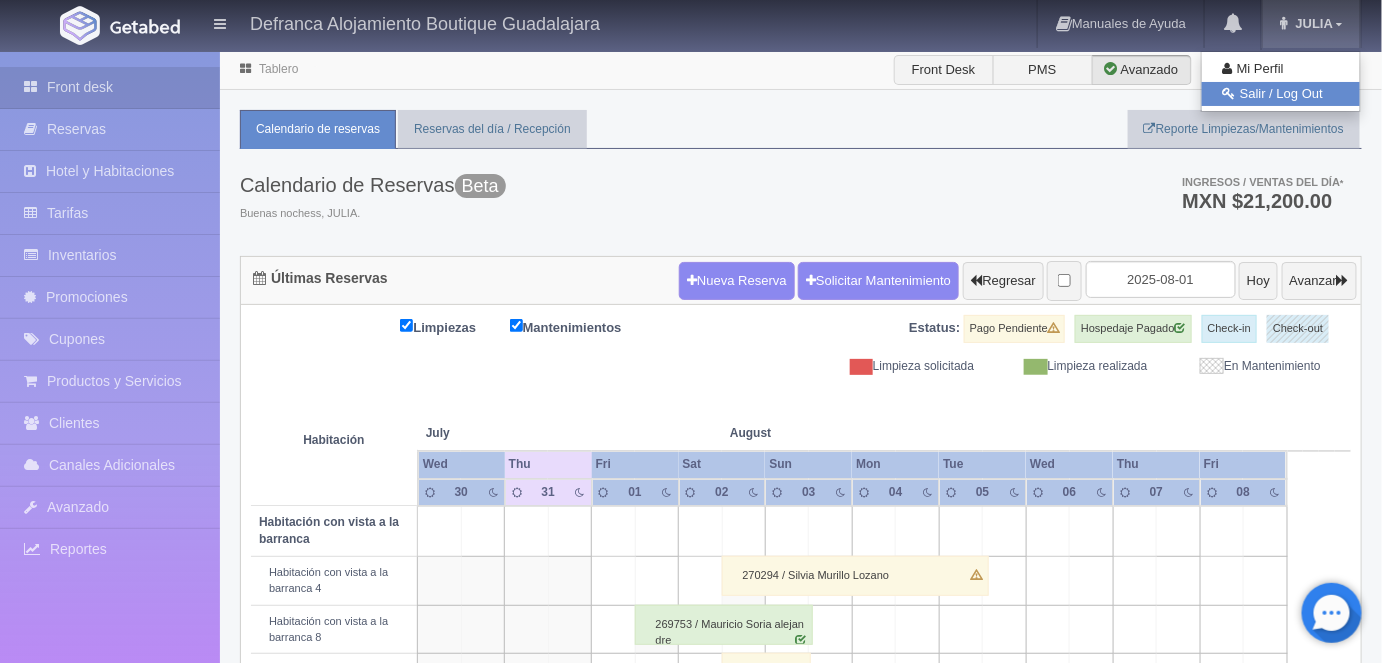 click on "Salir / Log Out" at bounding box center (1281, 94) 